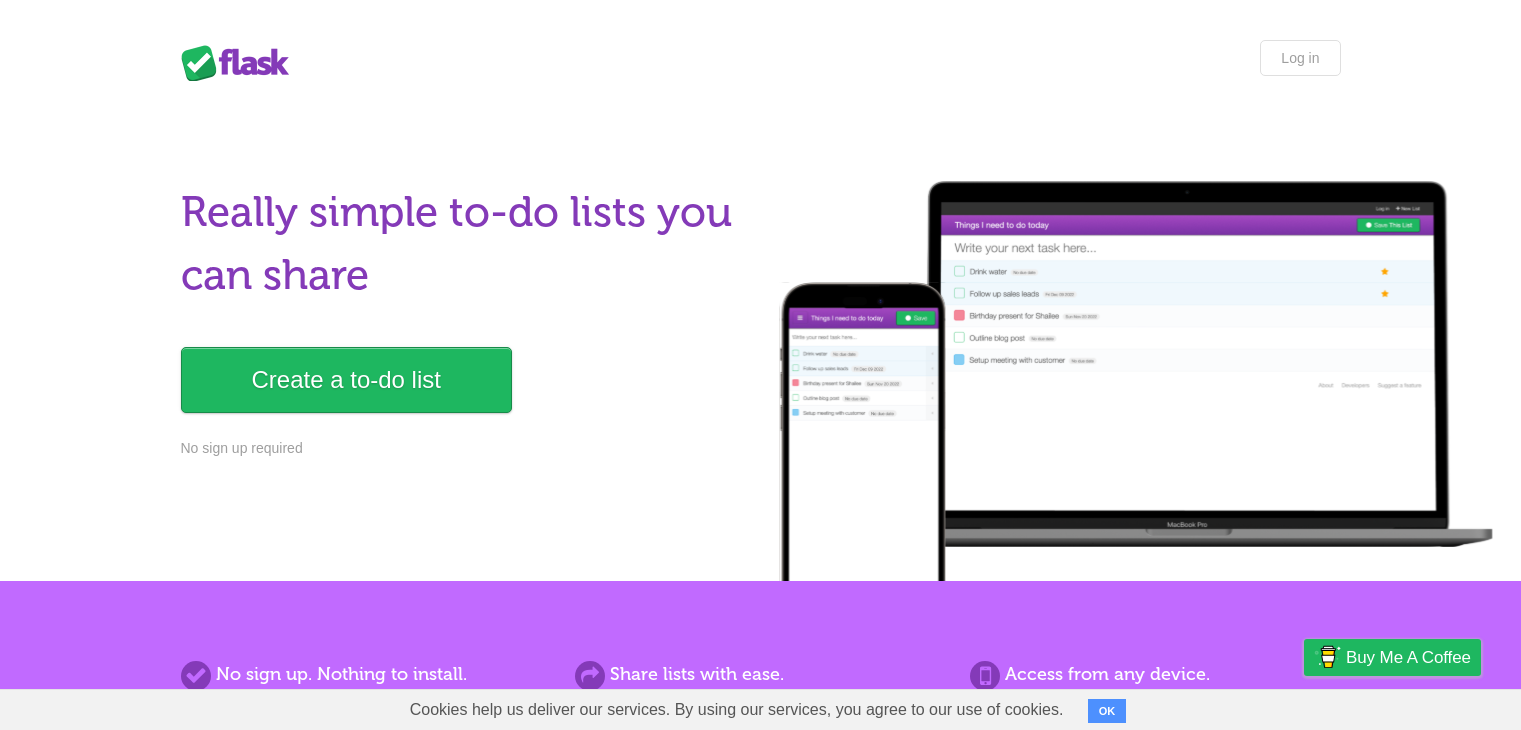 click on "Create a to-do list" at bounding box center (346, 380) 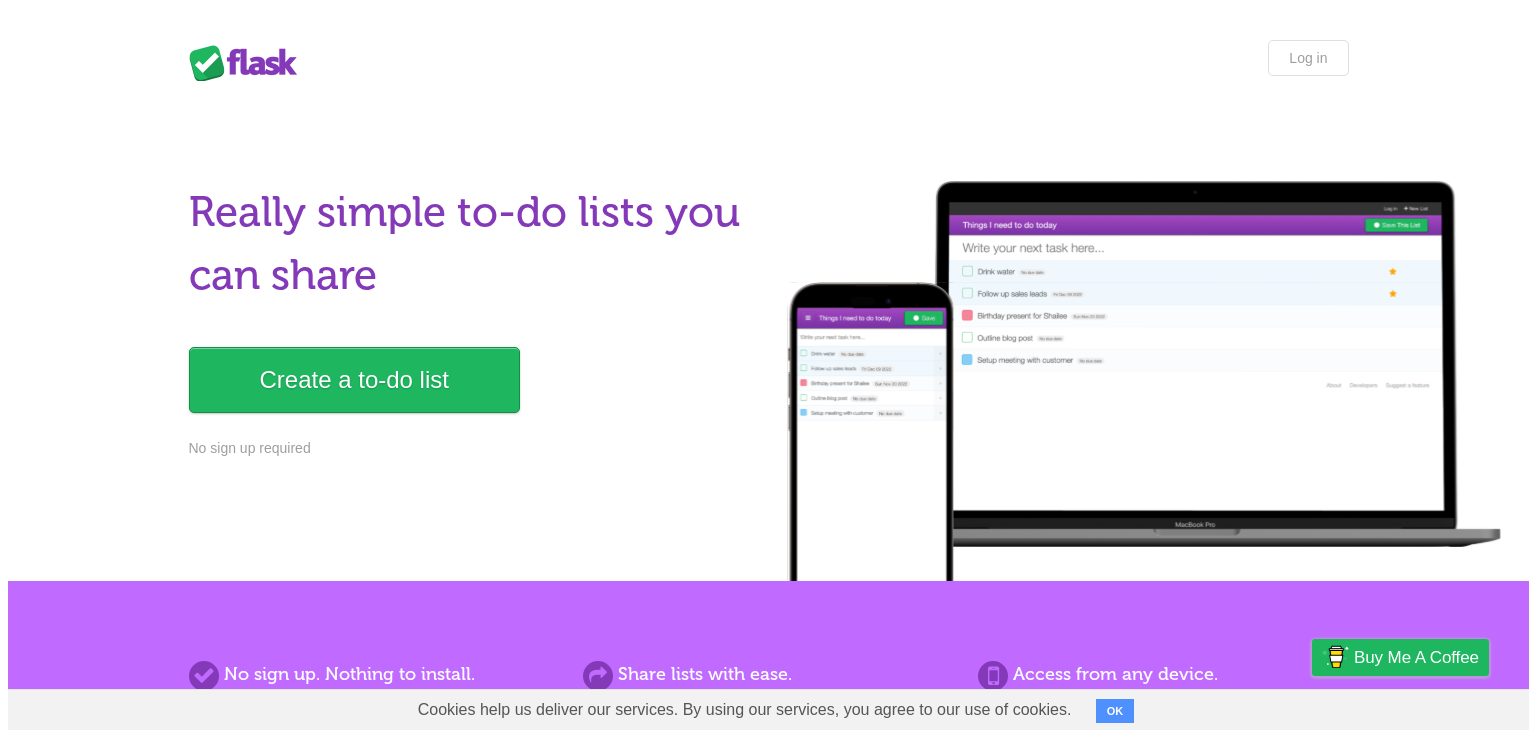scroll, scrollTop: 0, scrollLeft: 0, axis: both 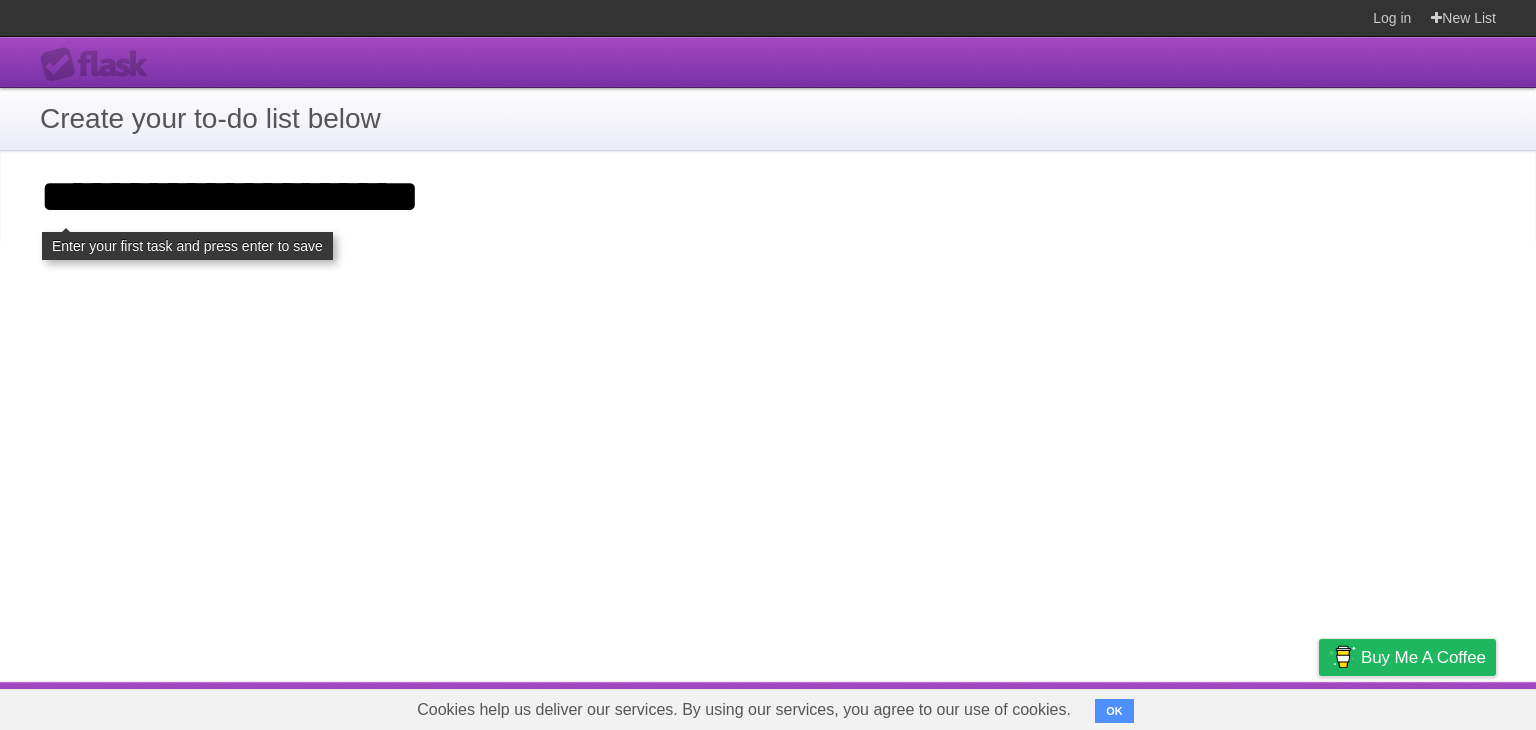type on "**********" 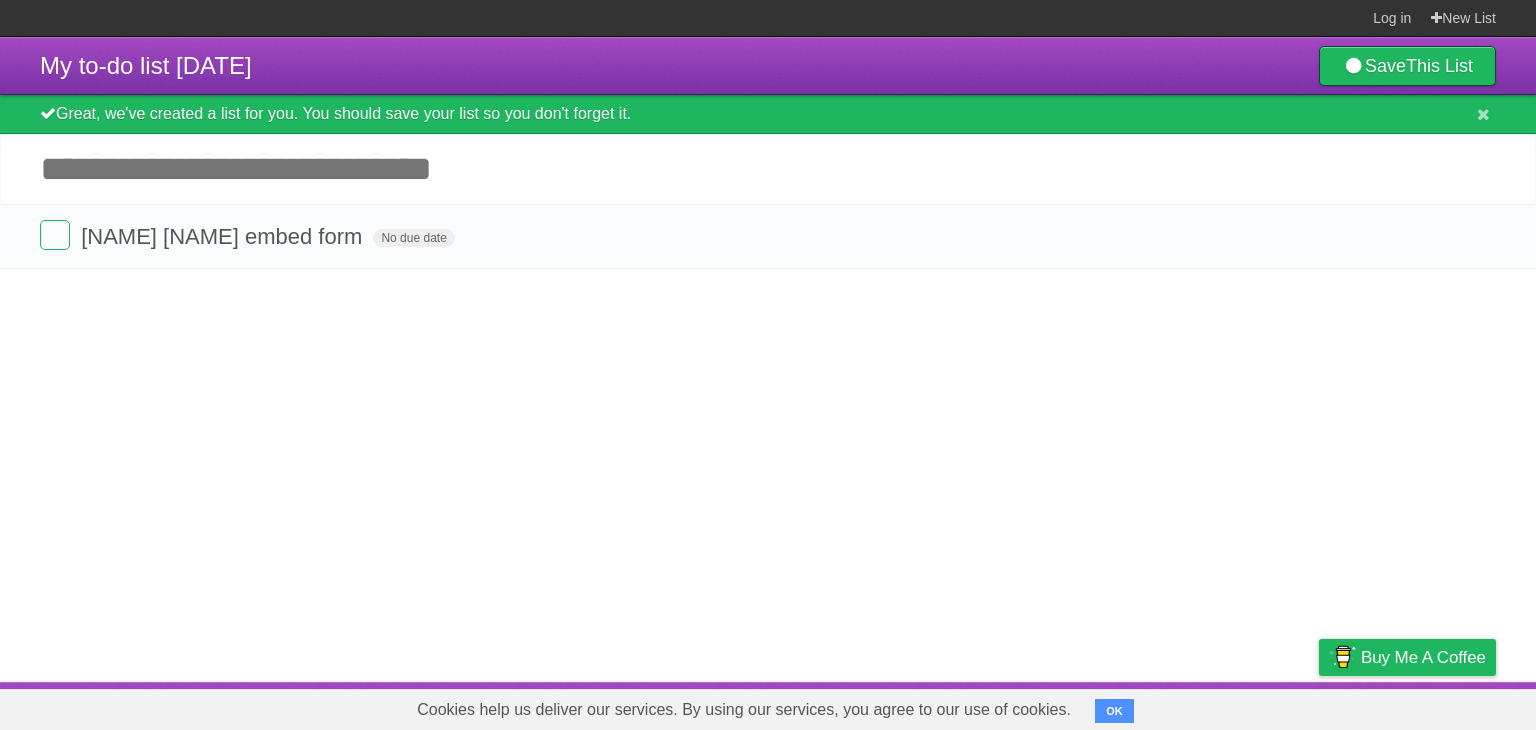 scroll, scrollTop: 0, scrollLeft: 0, axis: both 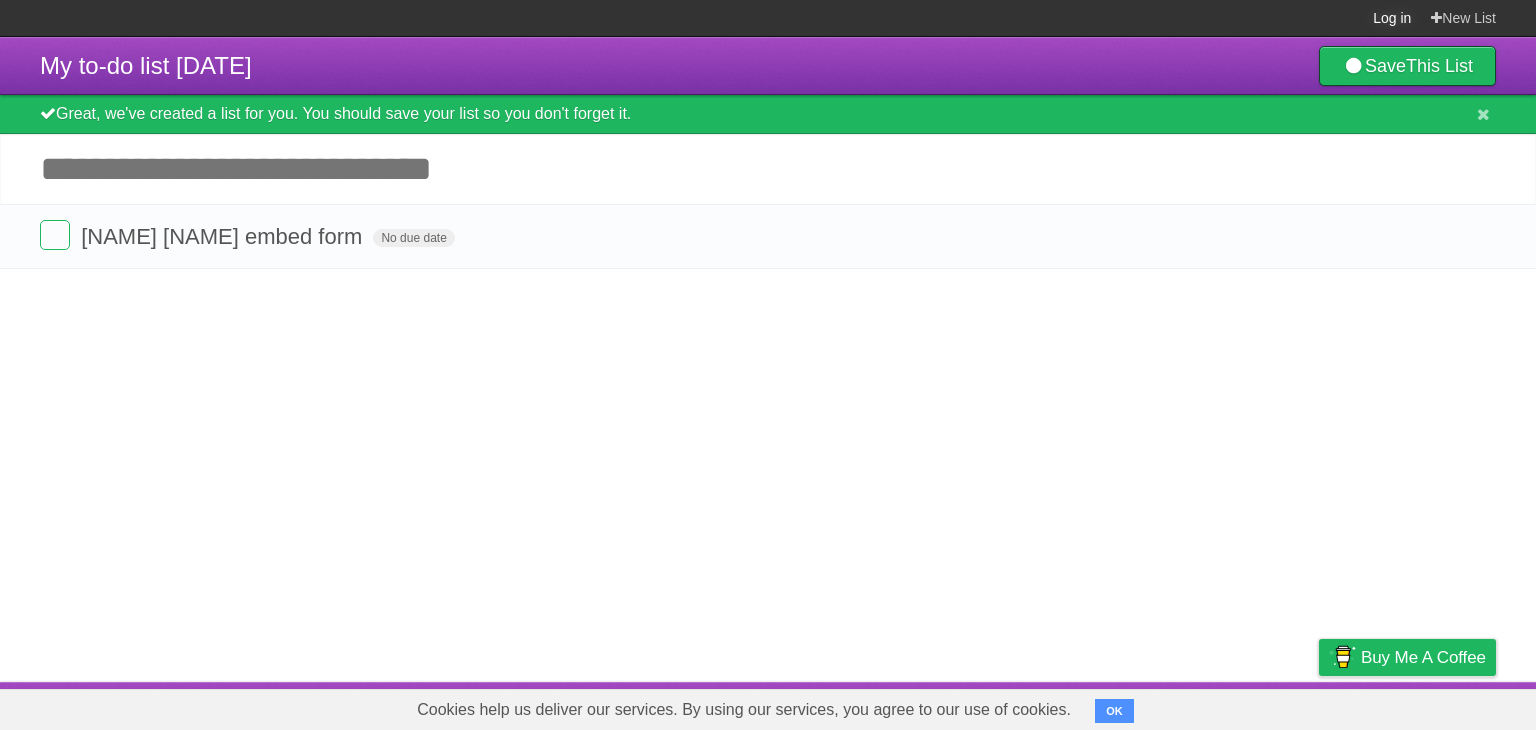 click on "Log in" at bounding box center (1392, 18) 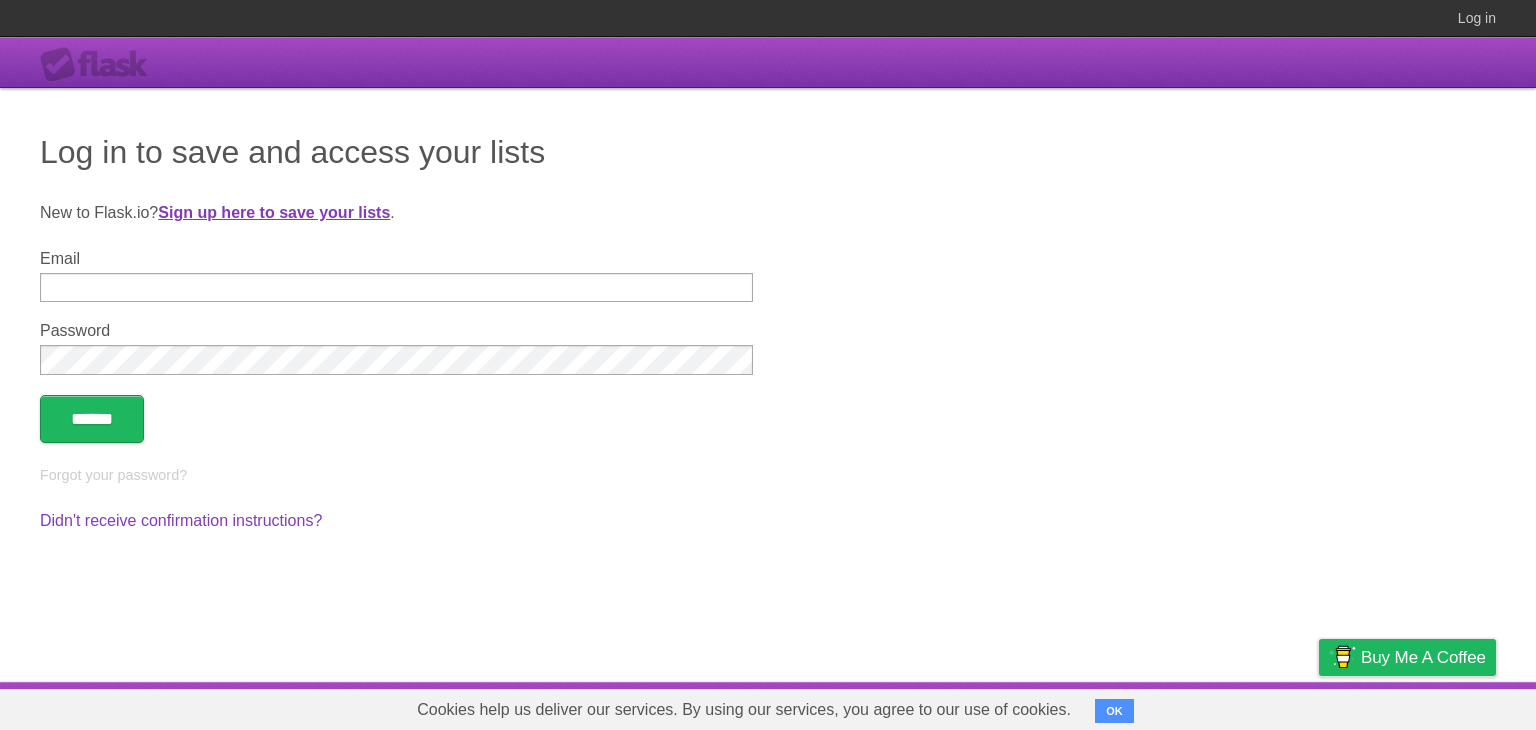 click on "Sign up here to save your lists" at bounding box center [274, 212] 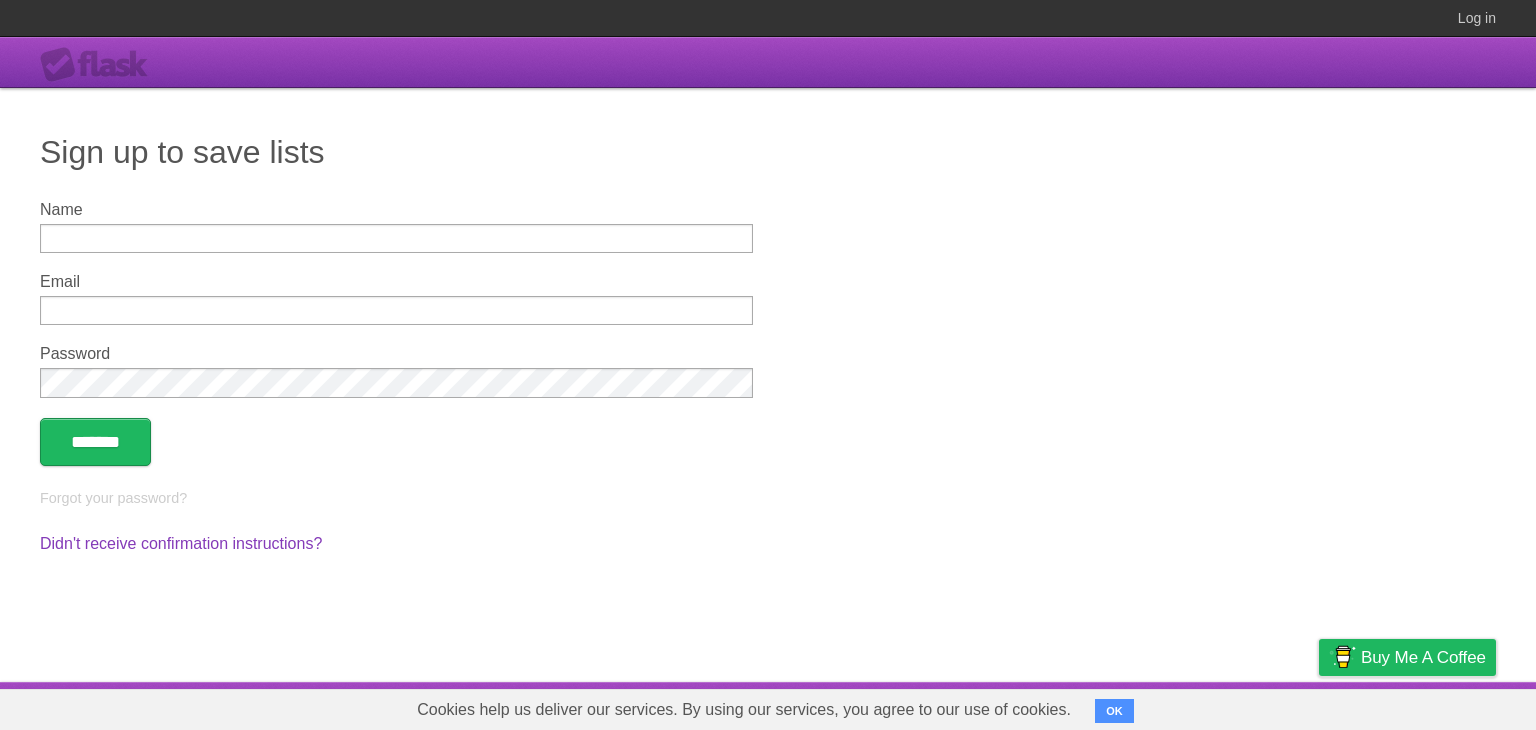 click on "Name" at bounding box center (396, 238) 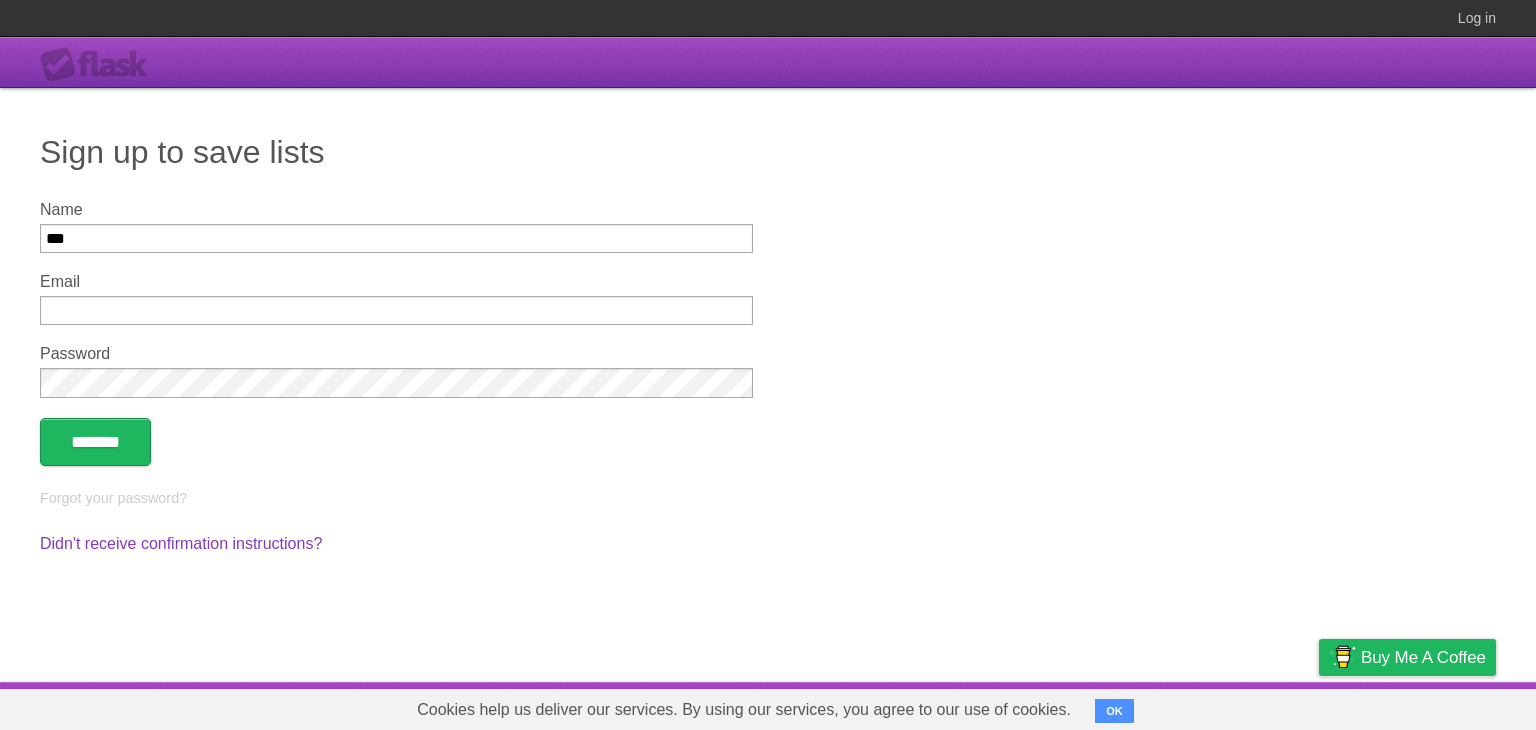 type on "***" 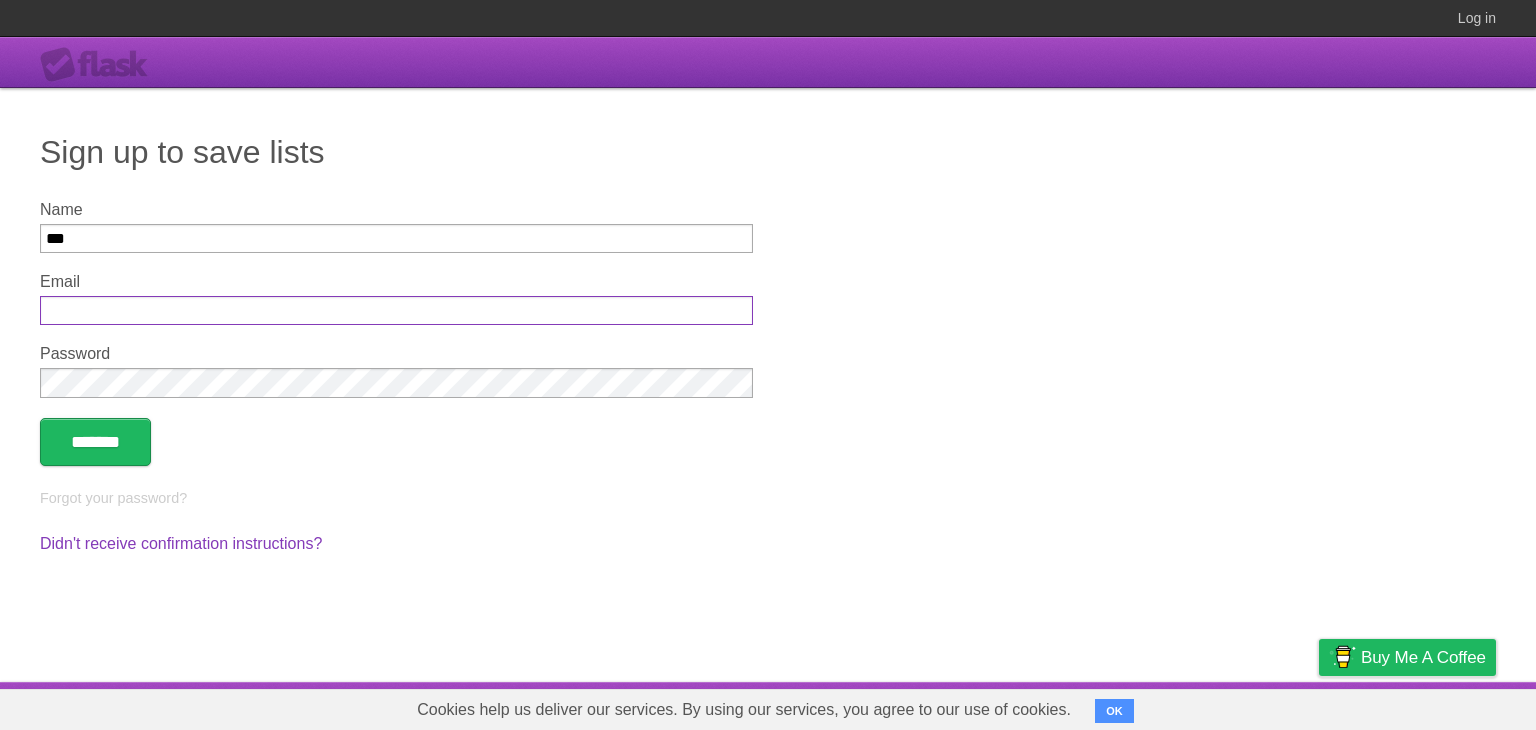 click on "Email" at bounding box center (396, 310) 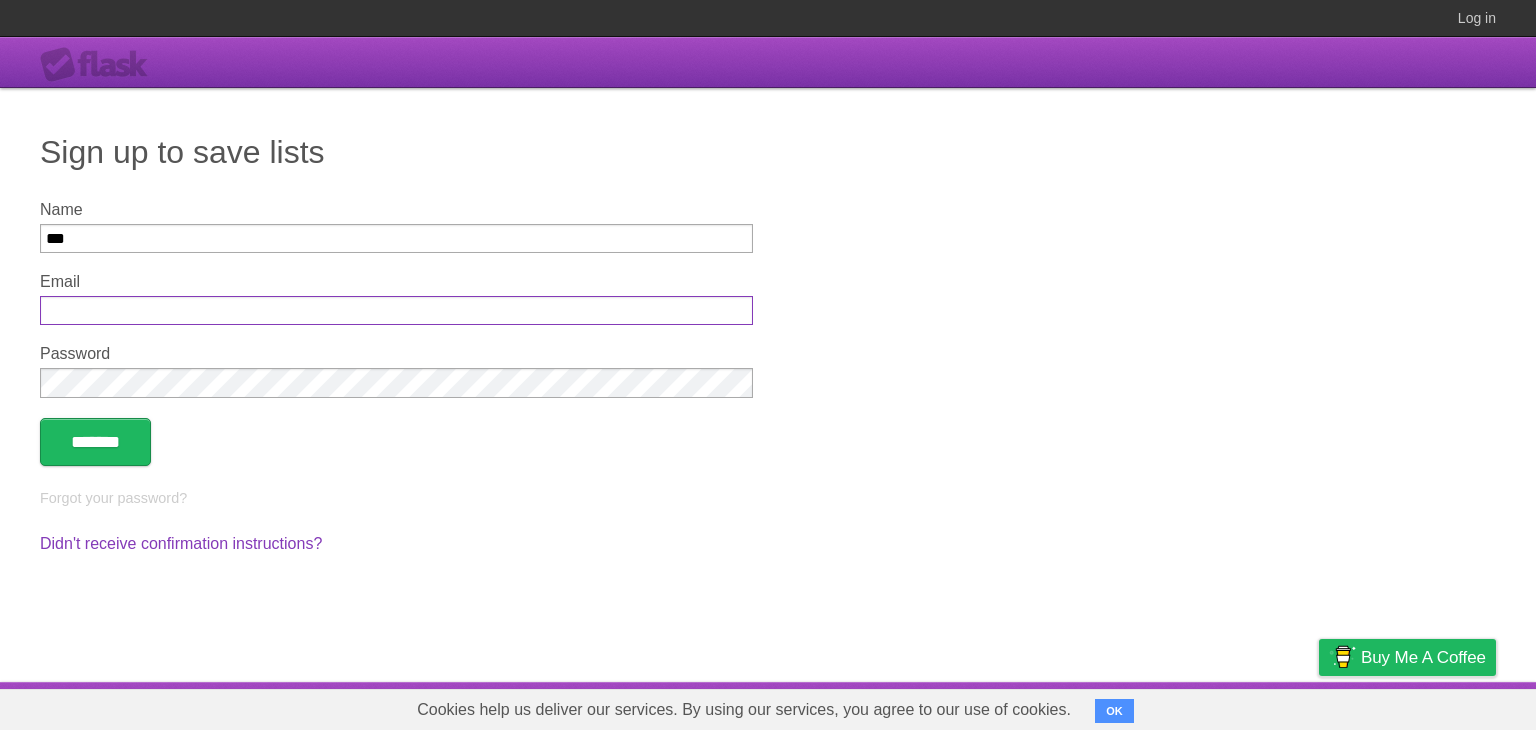 type on "**********" 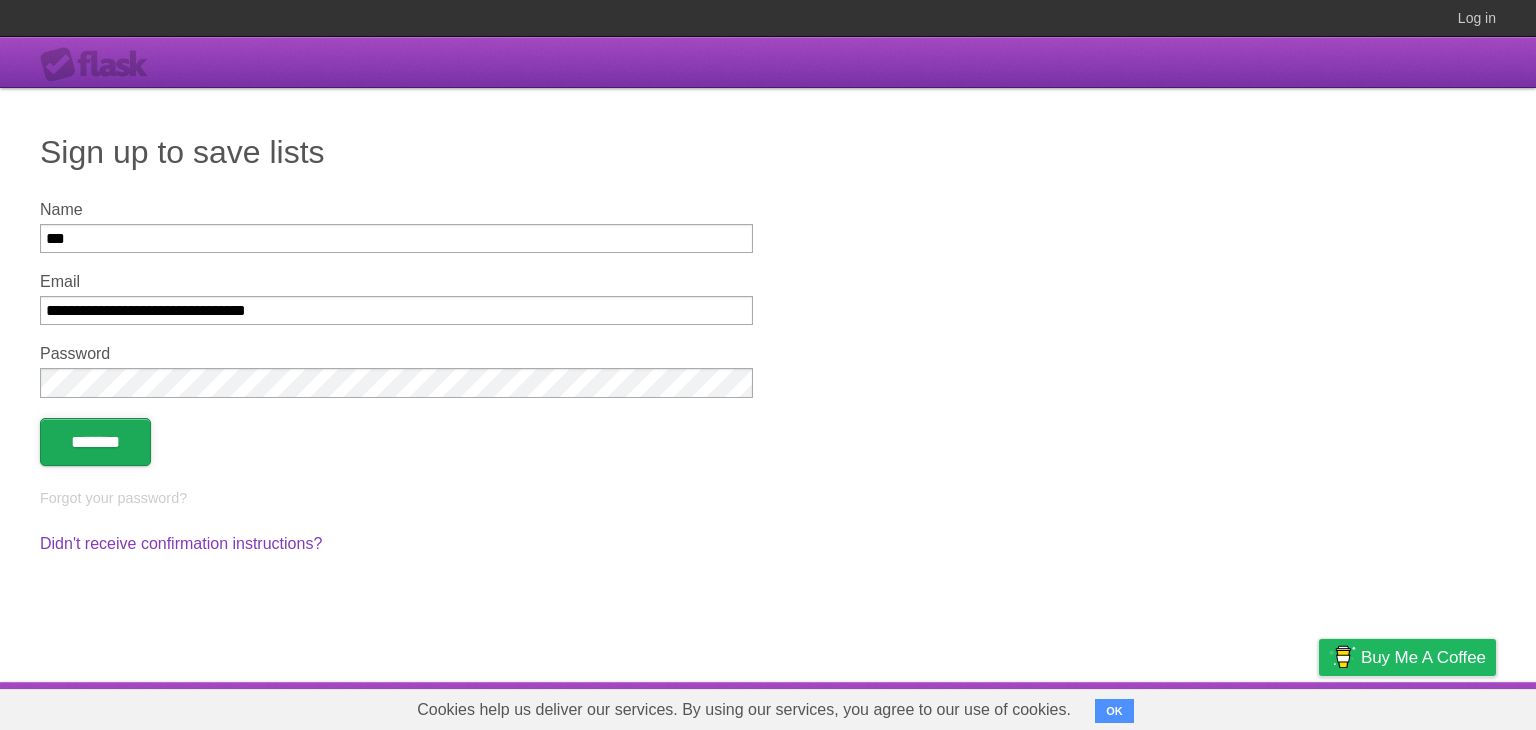 click on "*******" at bounding box center [95, 442] 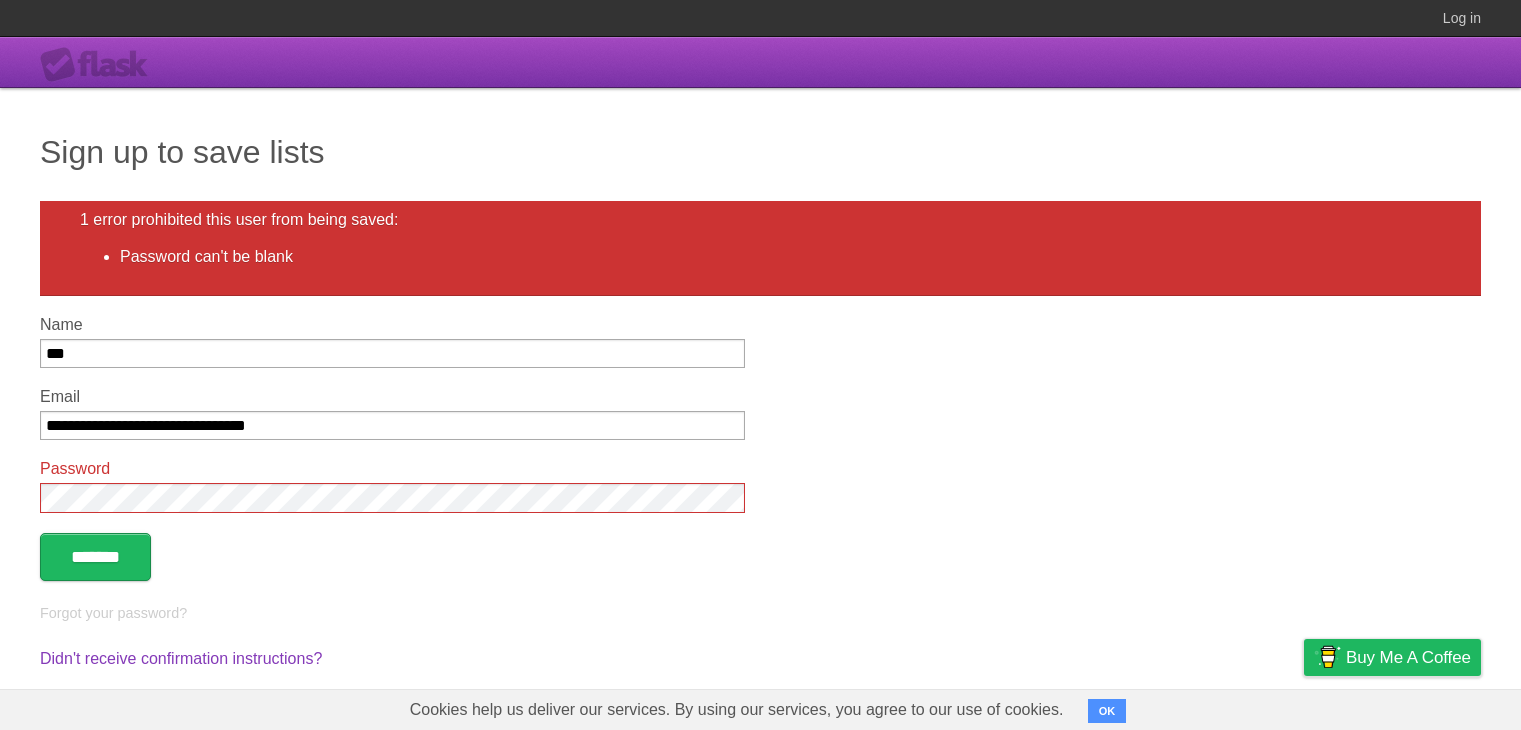 scroll, scrollTop: 0, scrollLeft: 0, axis: both 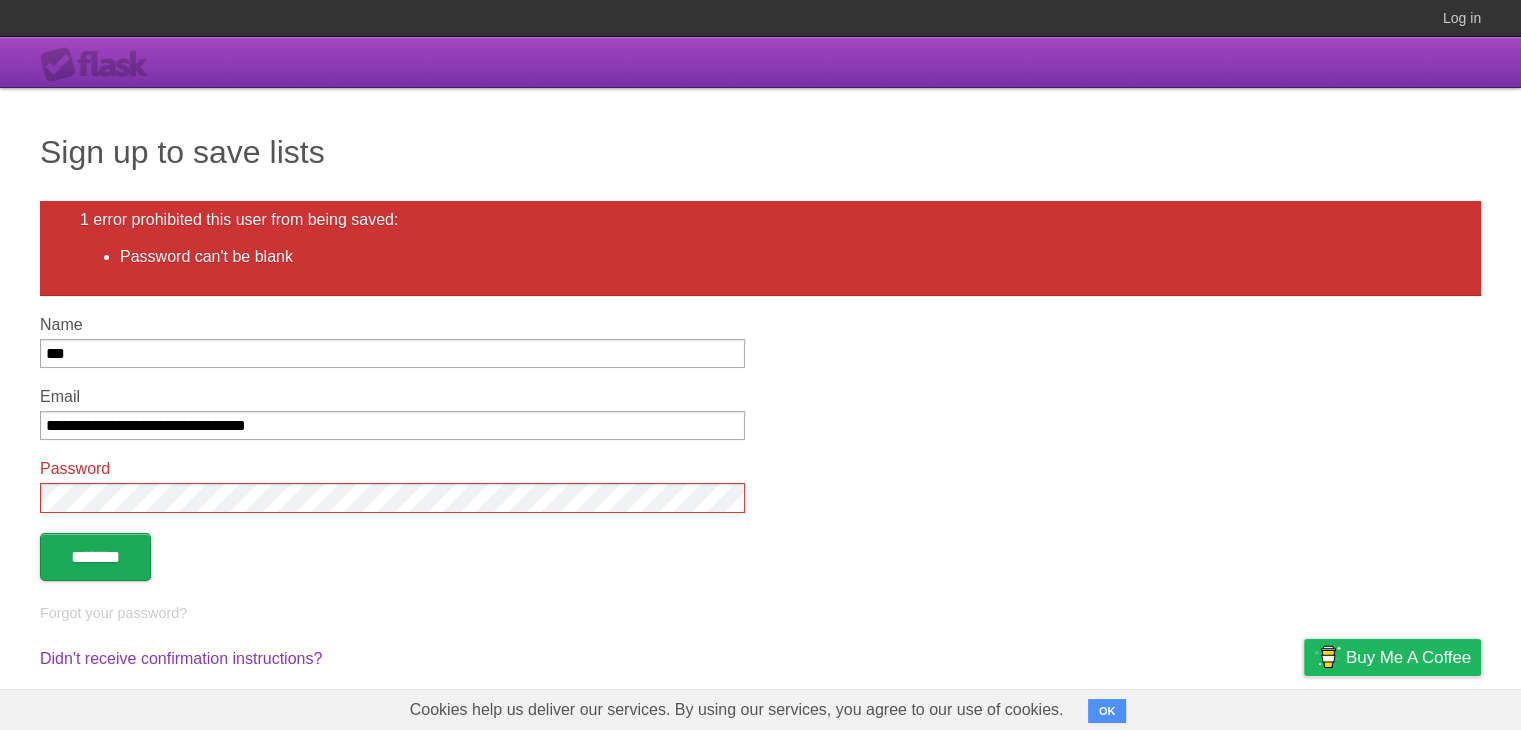 click on "*******" at bounding box center [95, 557] 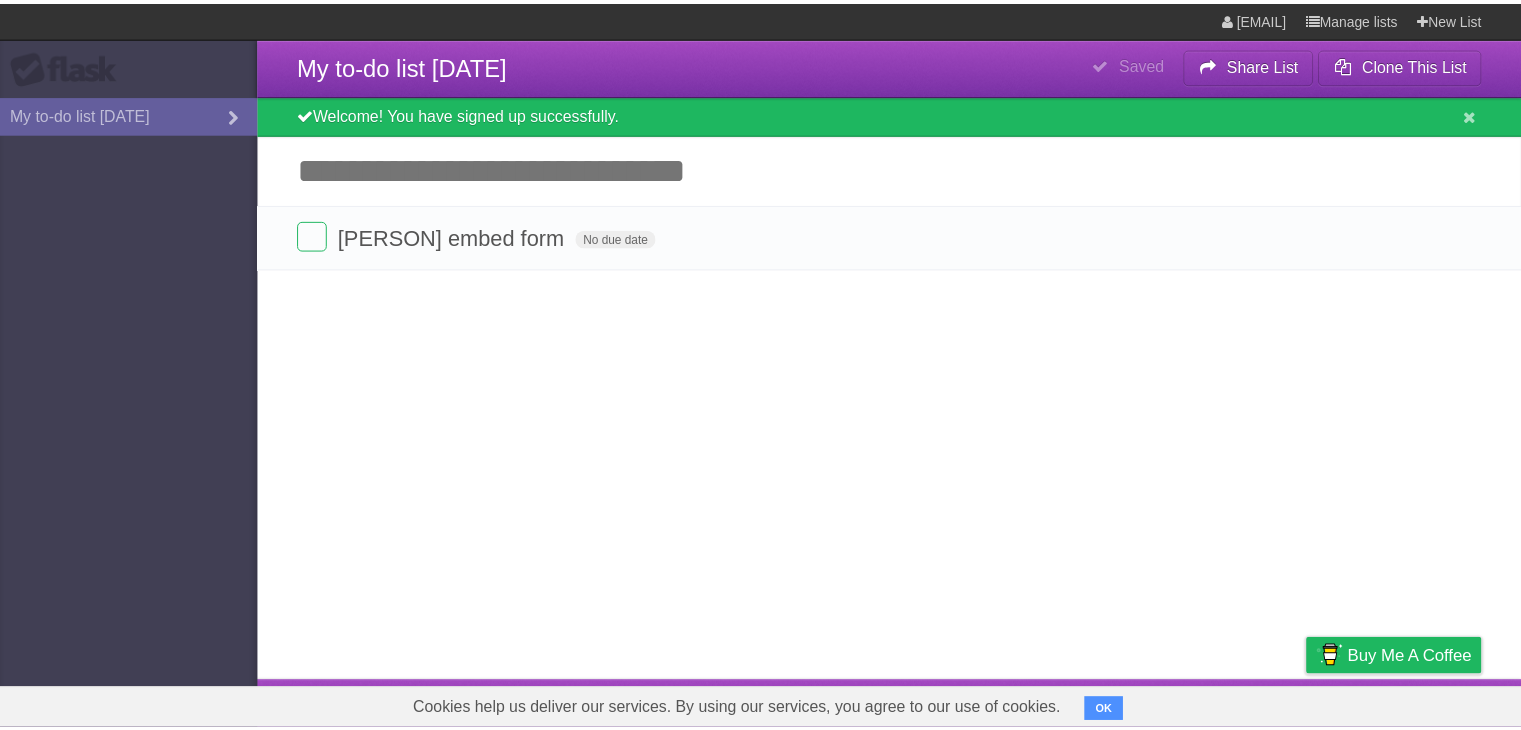 scroll, scrollTop: 0, scrollLeft: 0, axis: both 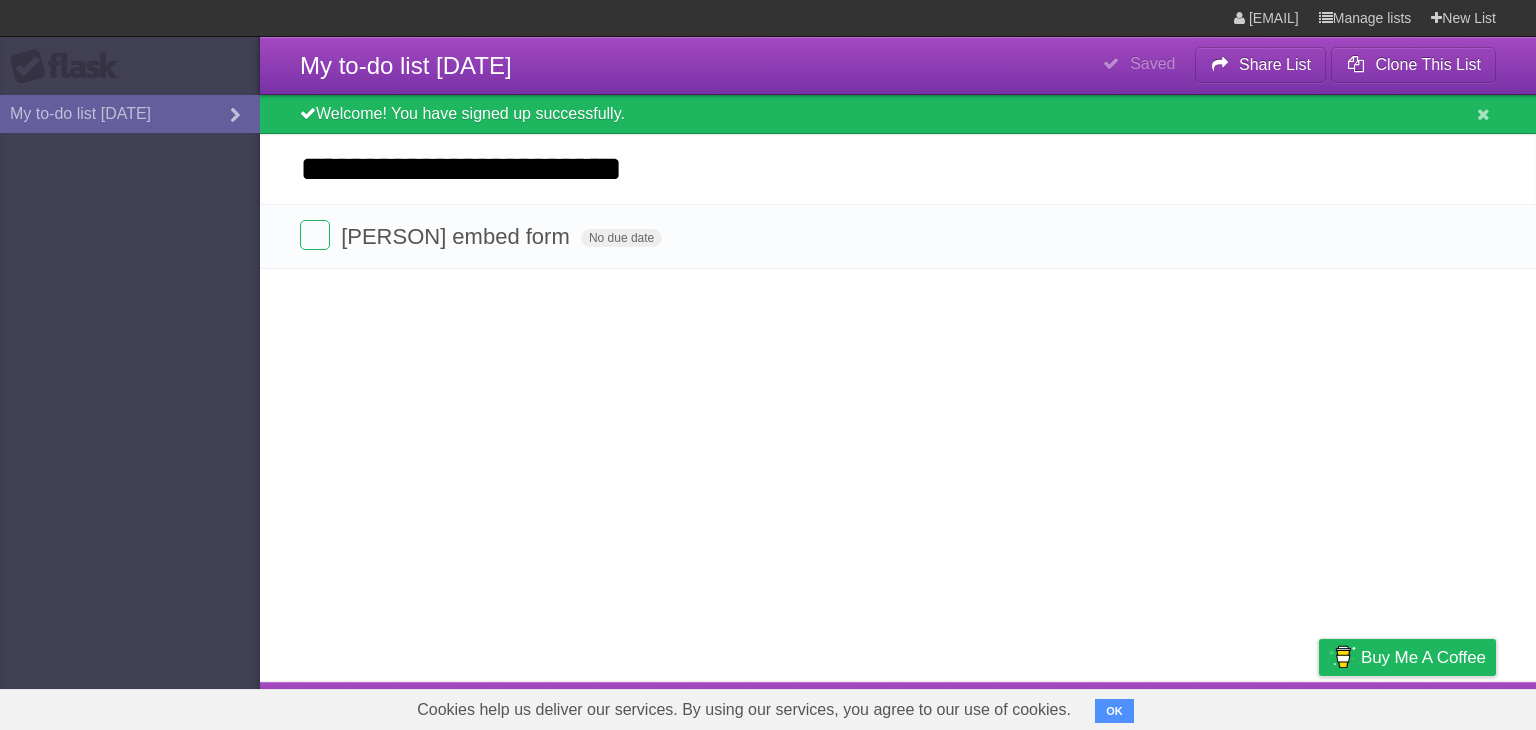 type on "**********" 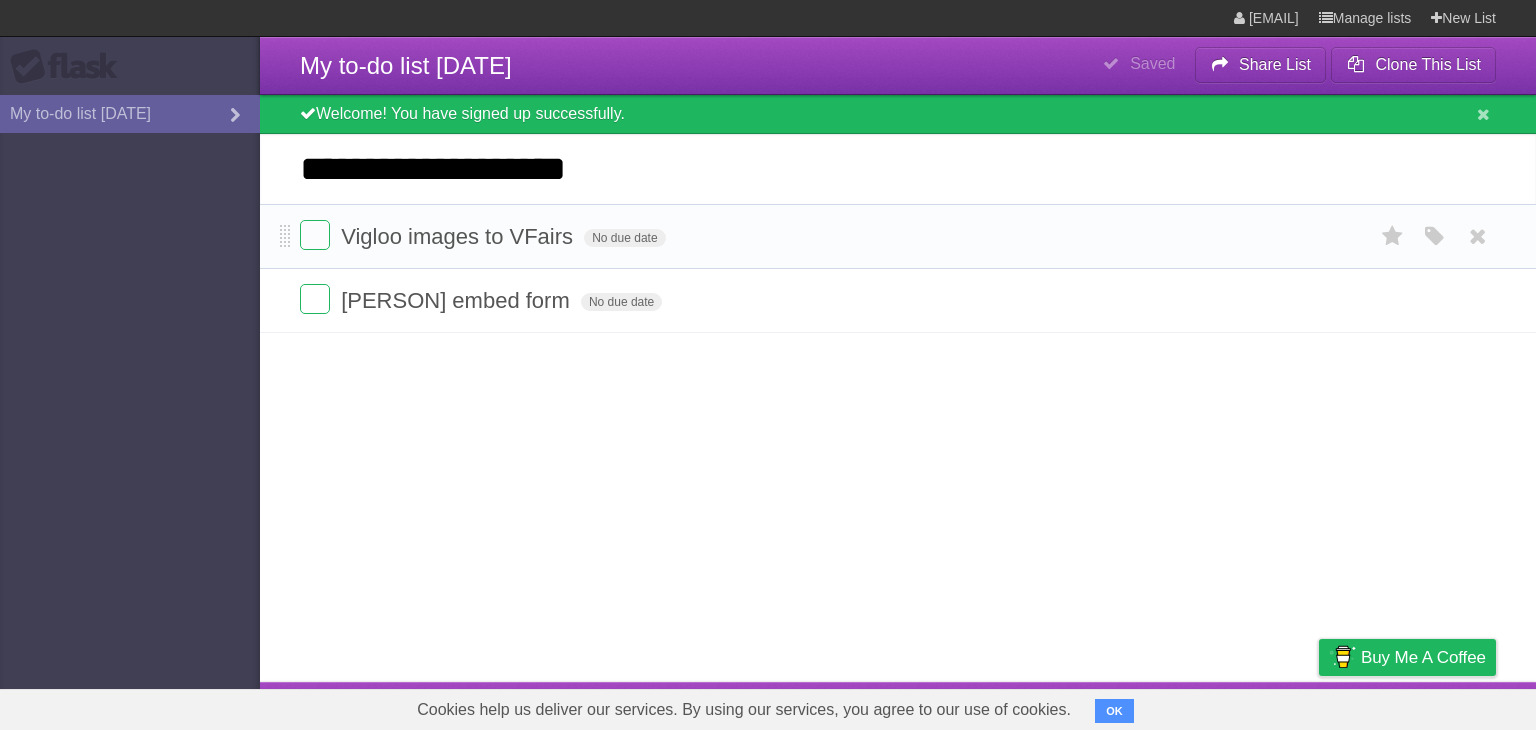 type on "**********" 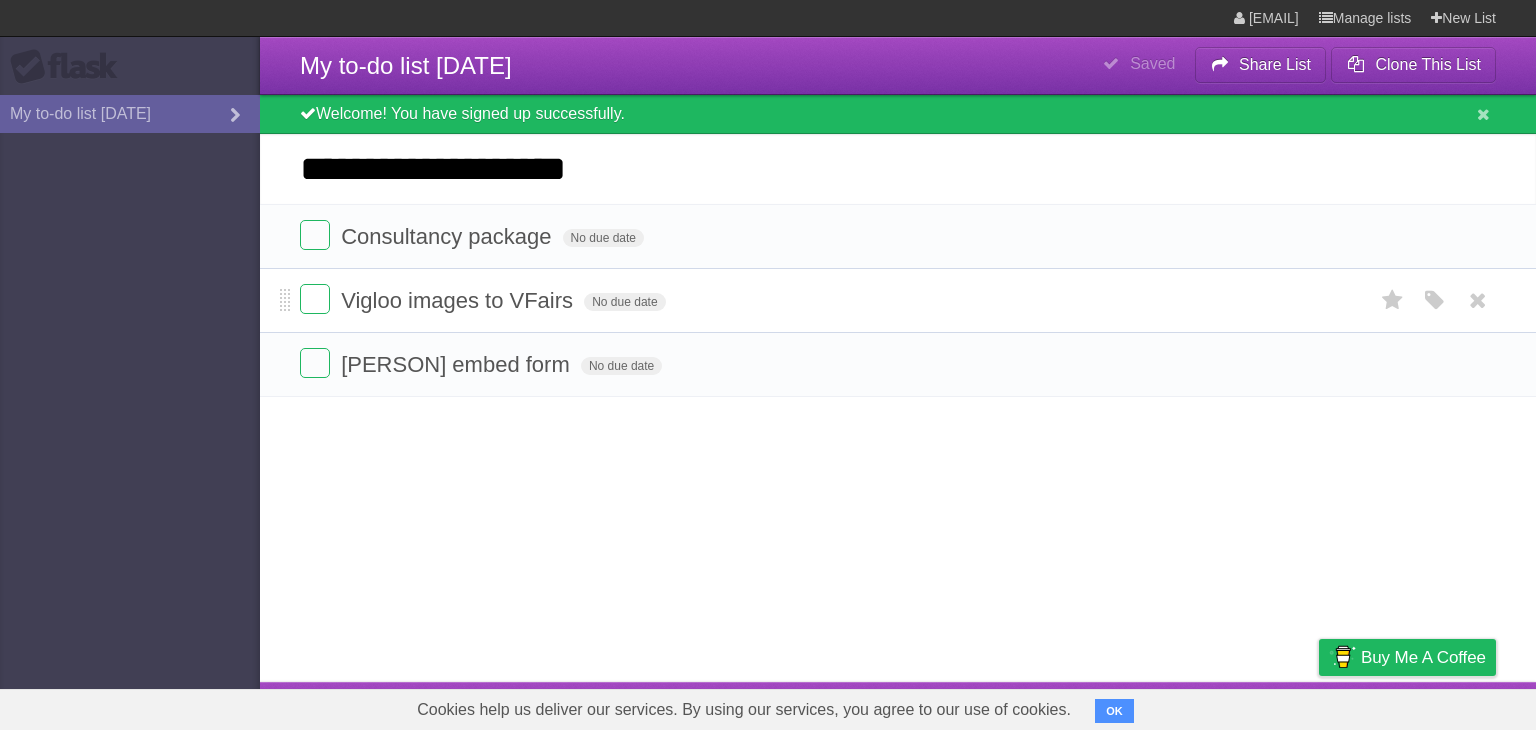 type on "**********" 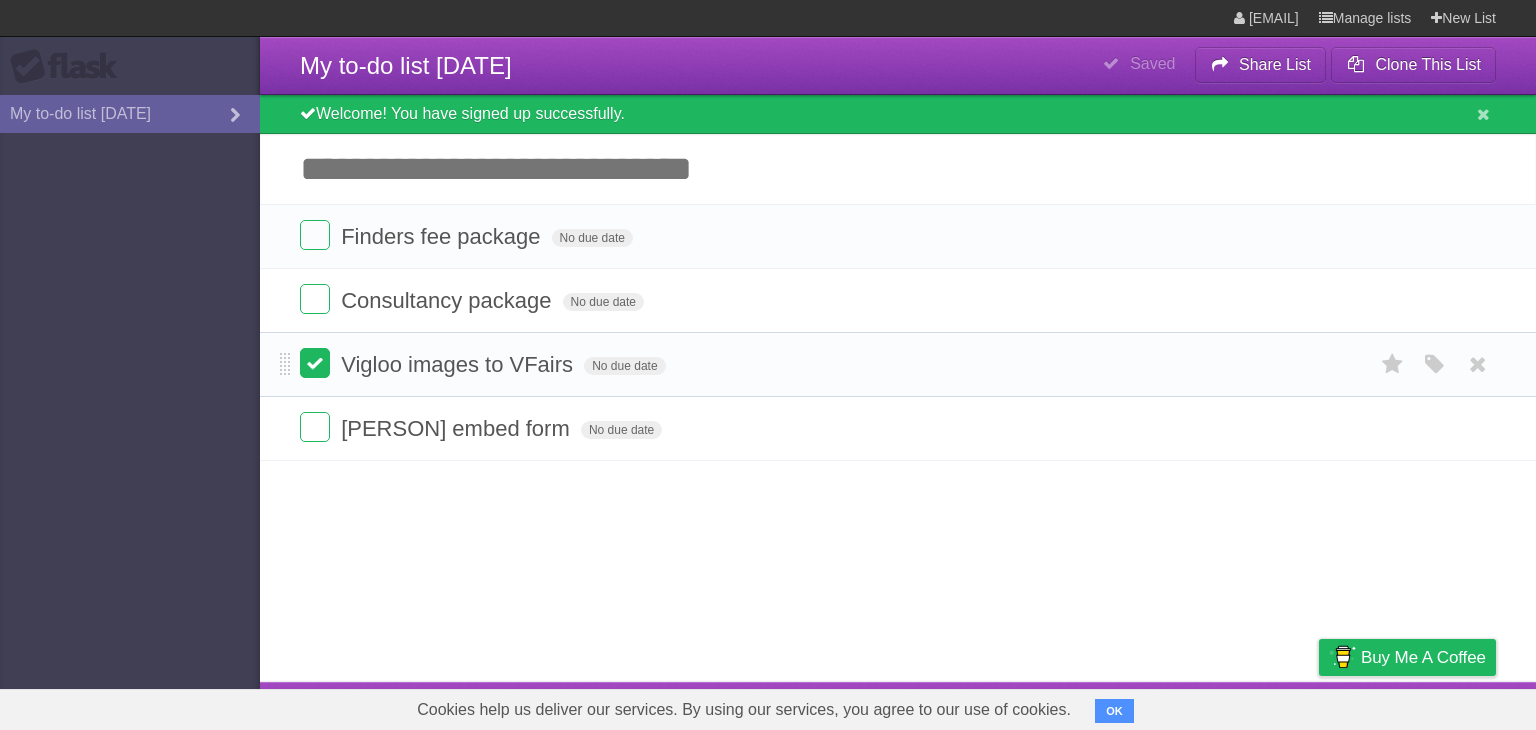 click at bounding box center [315, 363] 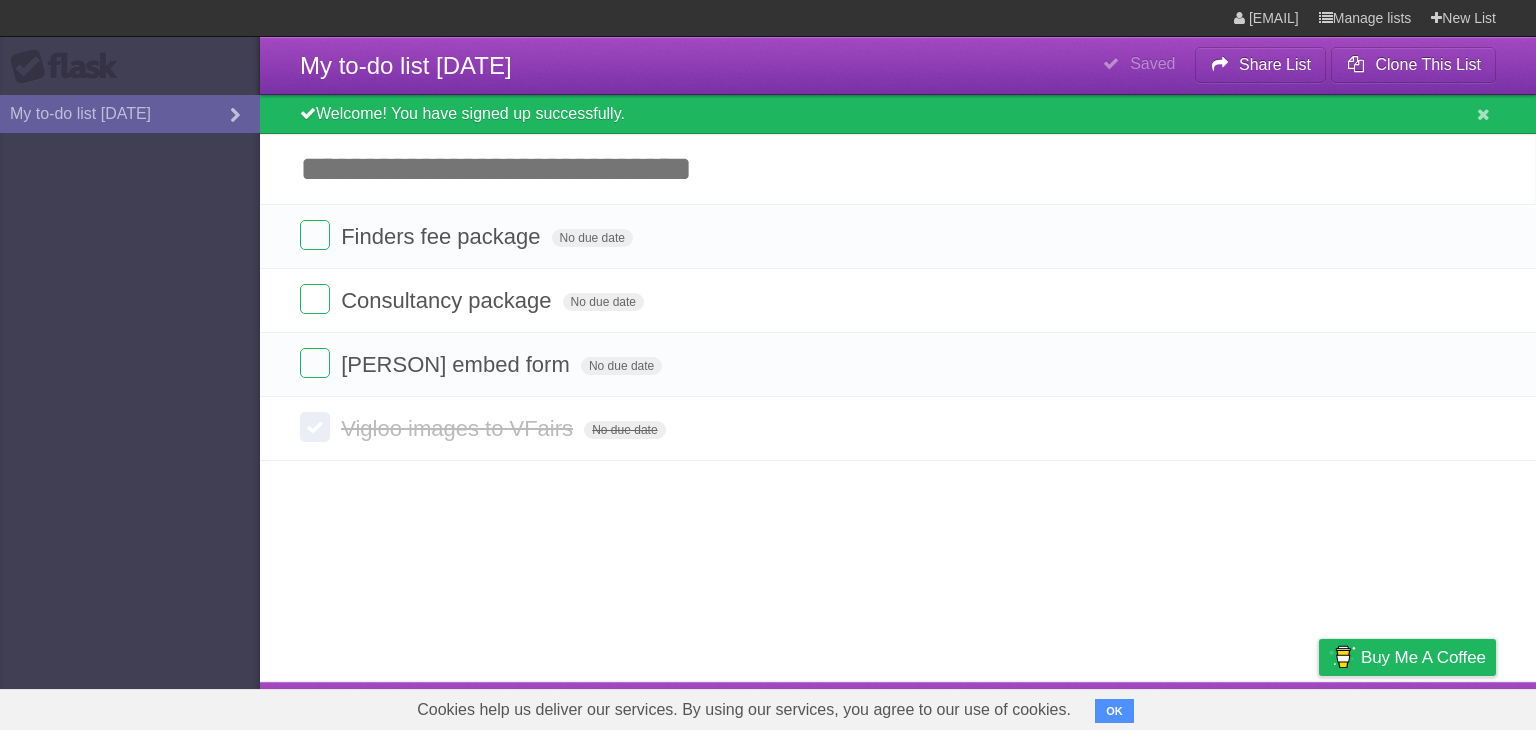 drag, startPoint x: 421, startPoint y: 169, endPoint x: 1102, endPoint y: 170, distance: 681.00073 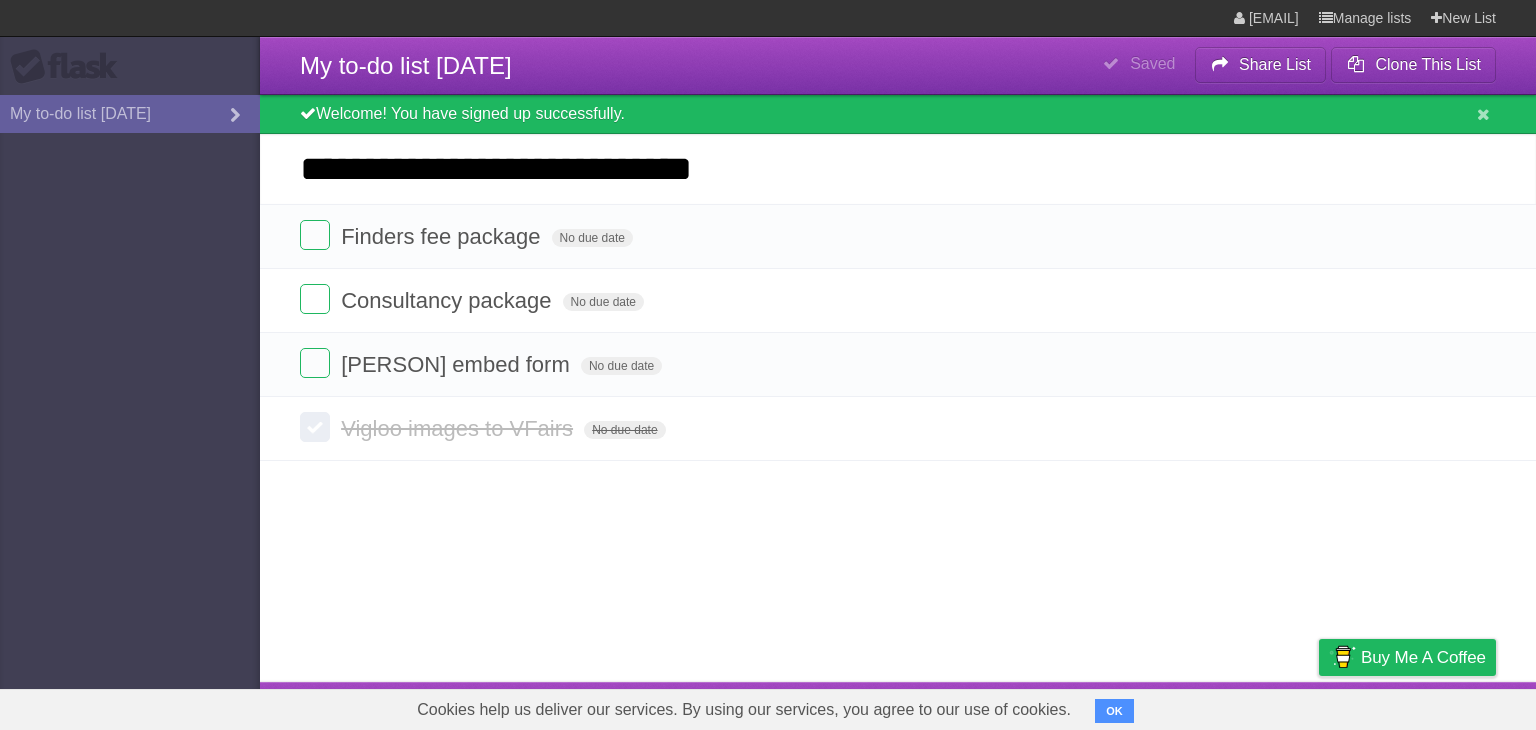 type on "**********" 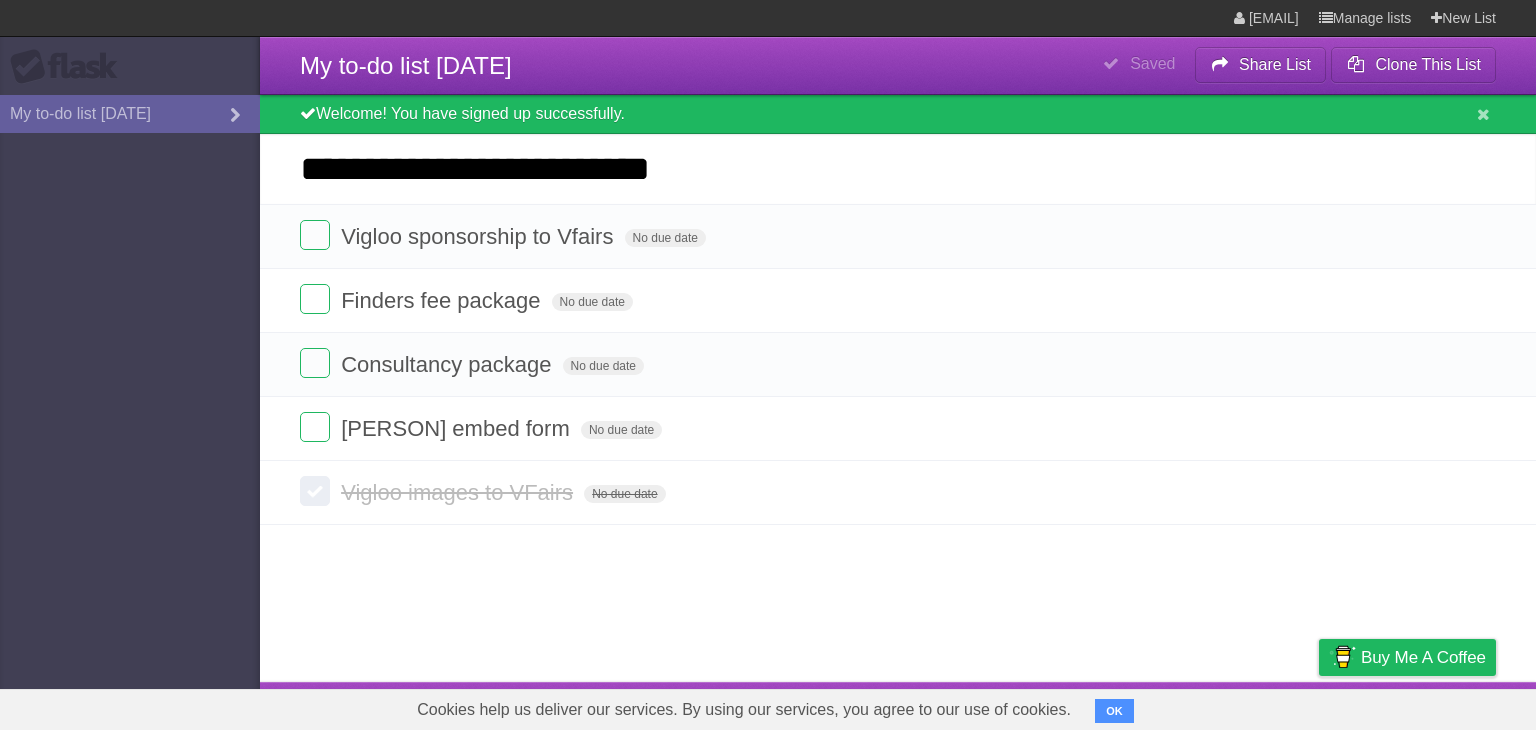 type on "**********" 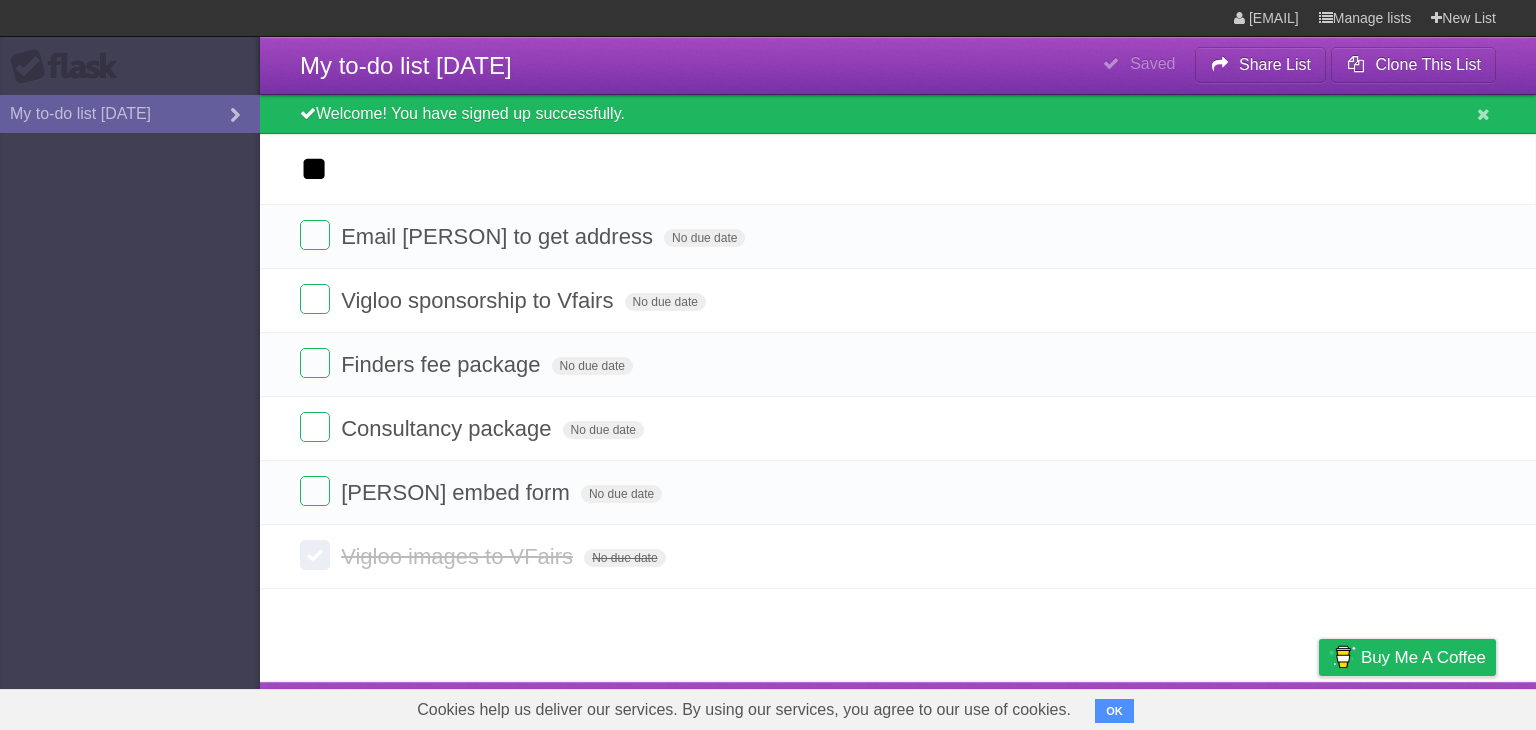 type on "*" 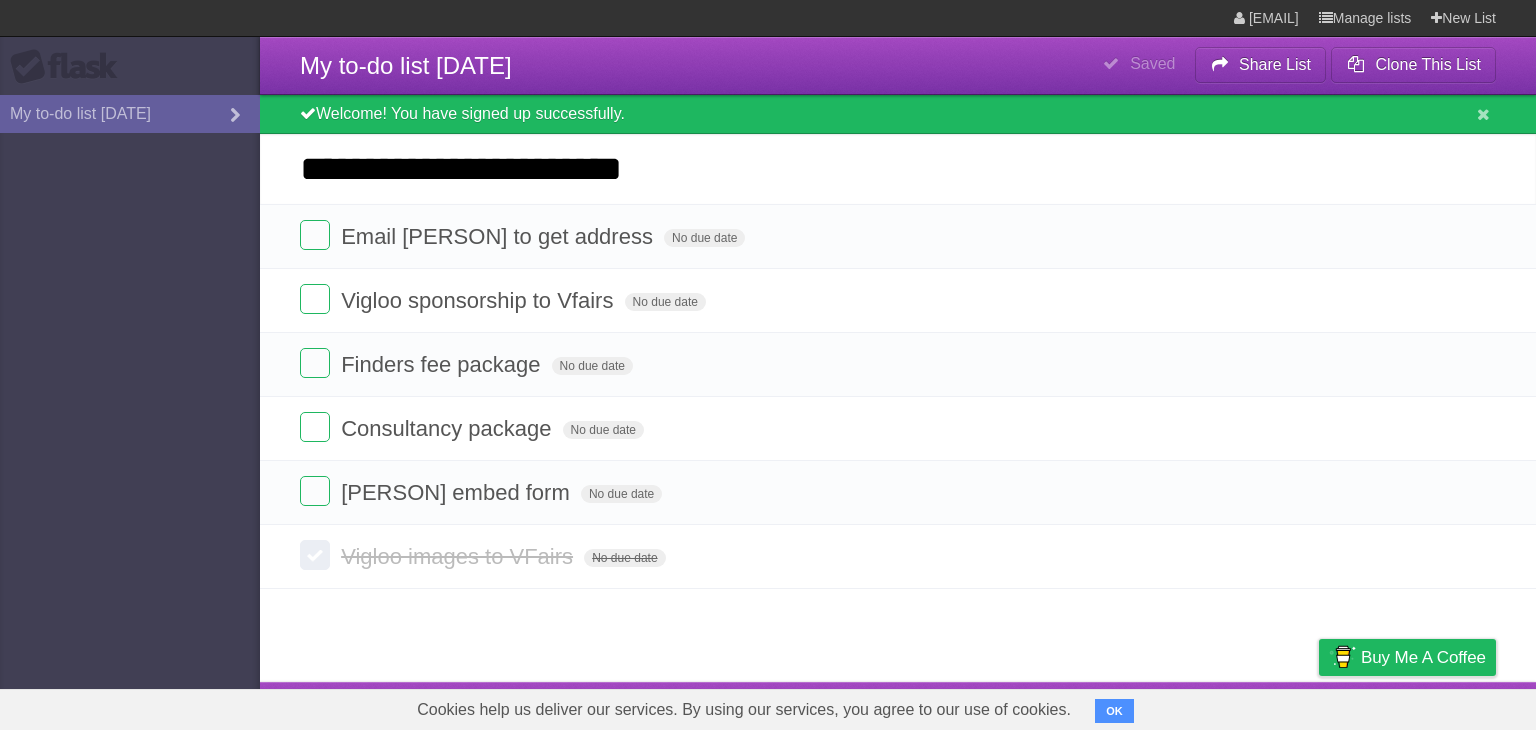 type on "**********" 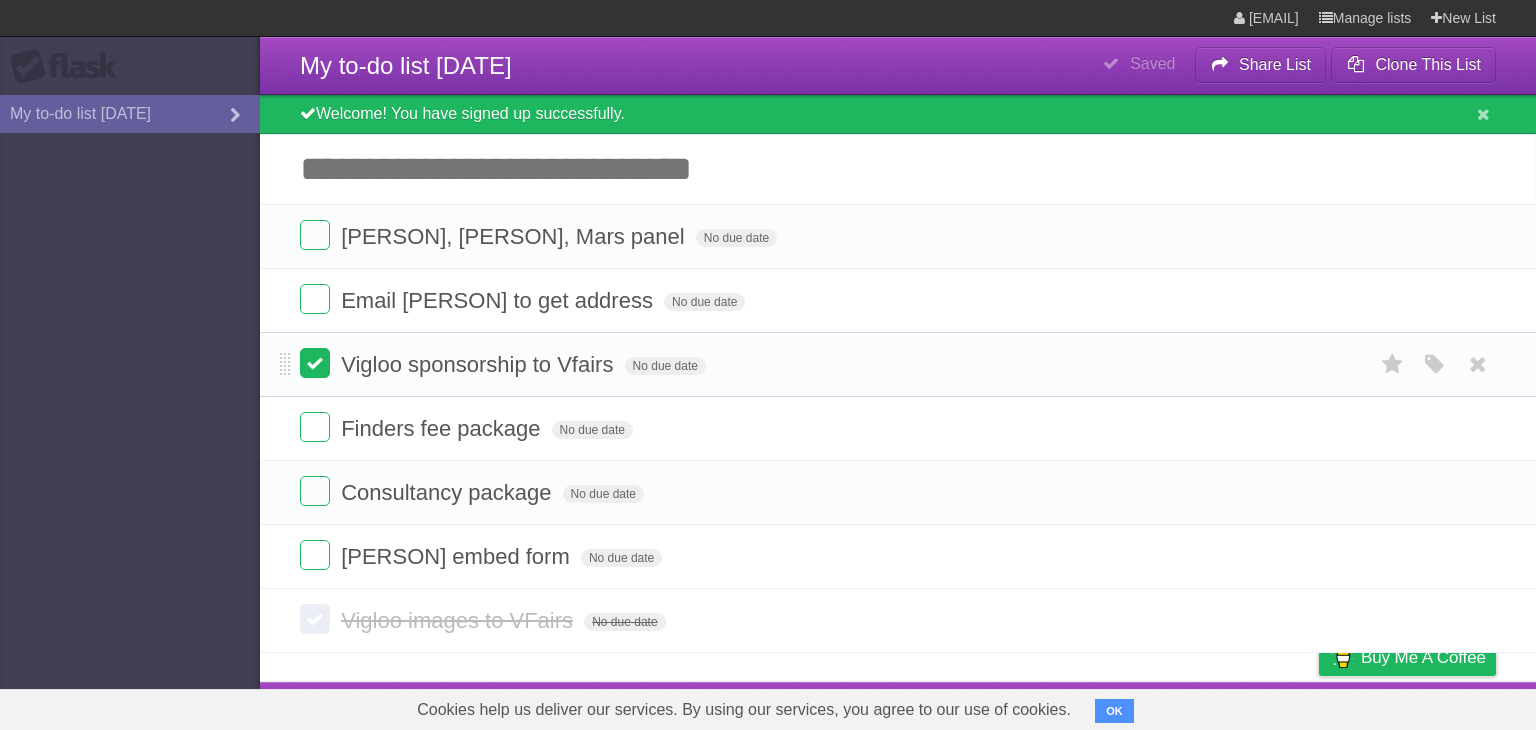 click at bounding box center [315, 363] 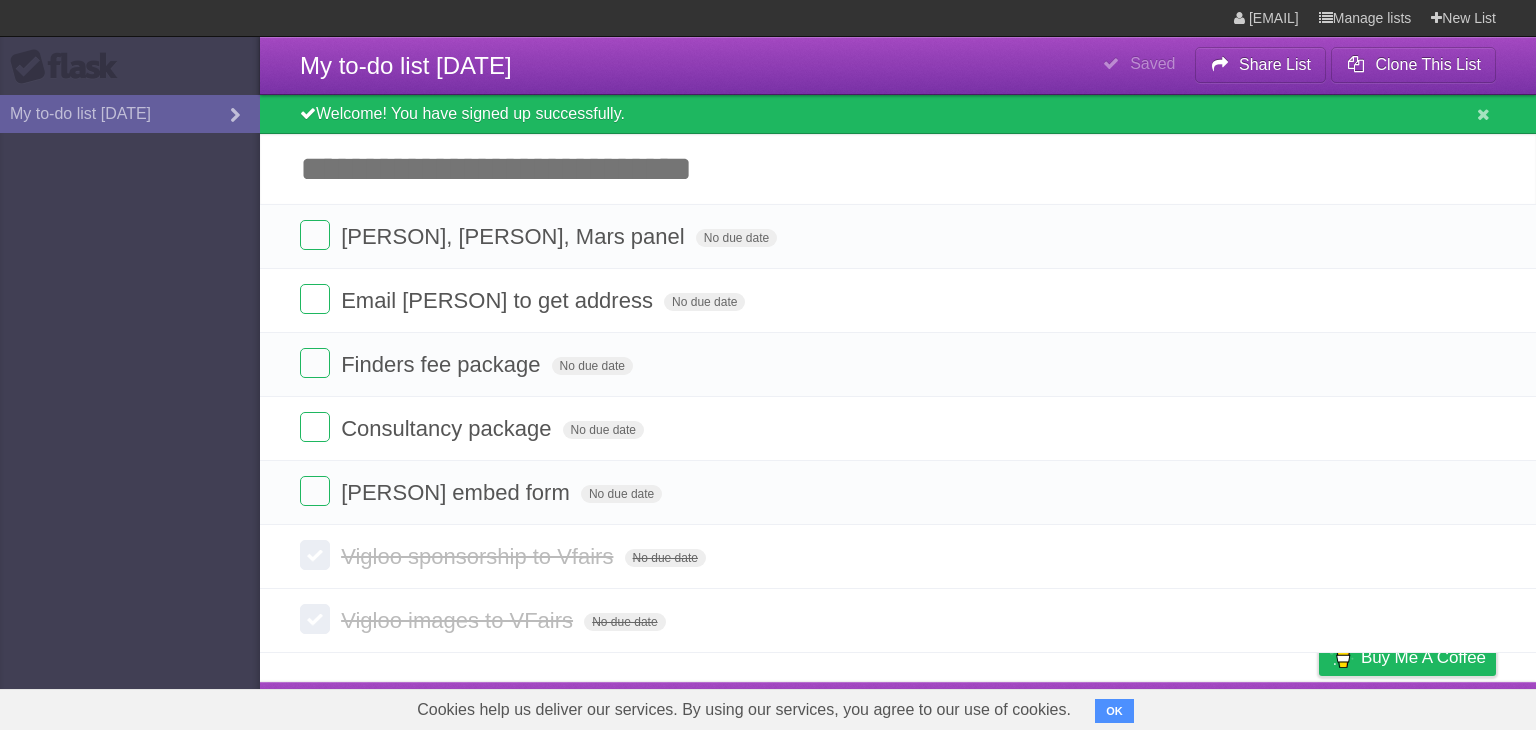 click on "Add another task" at bounding box center [898, 169] 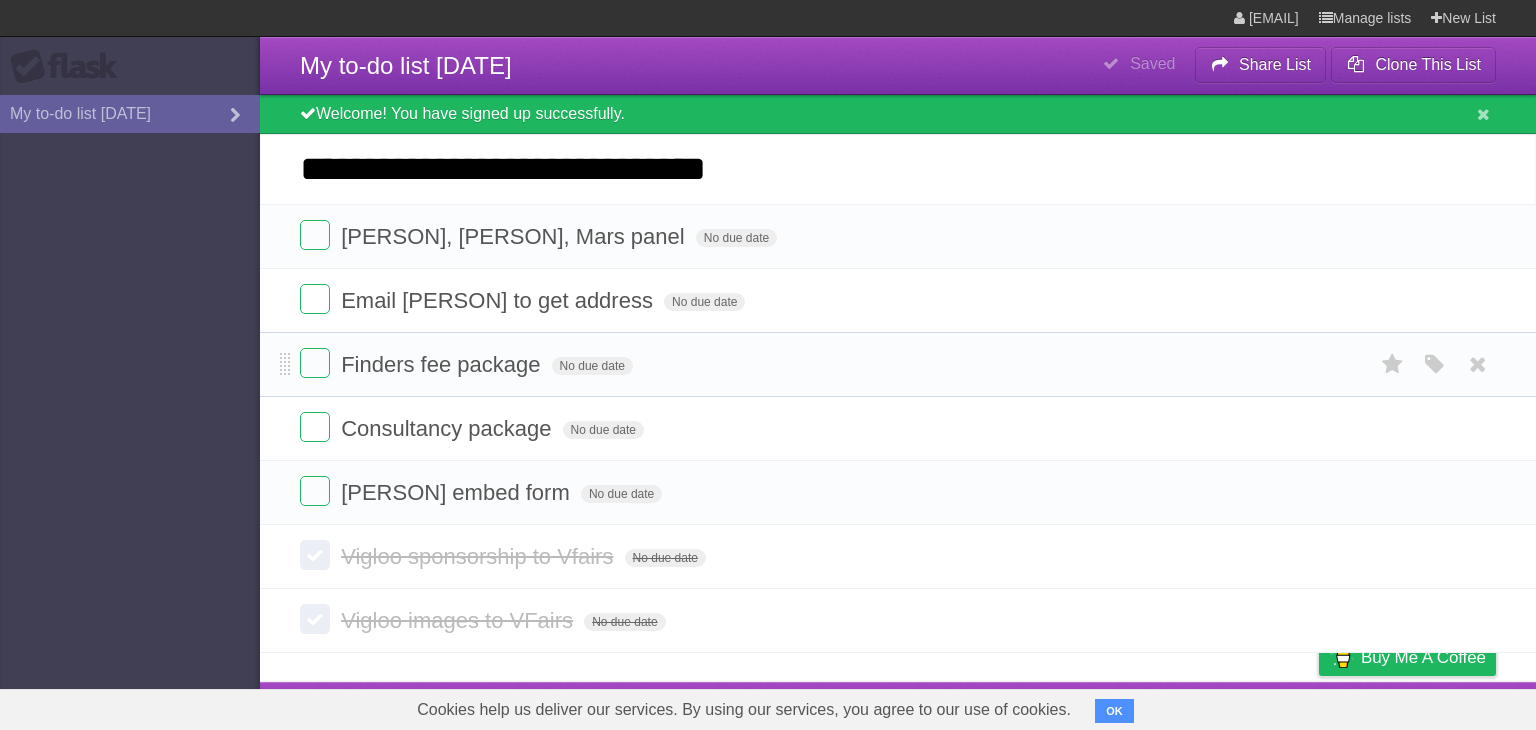 type on "**********" 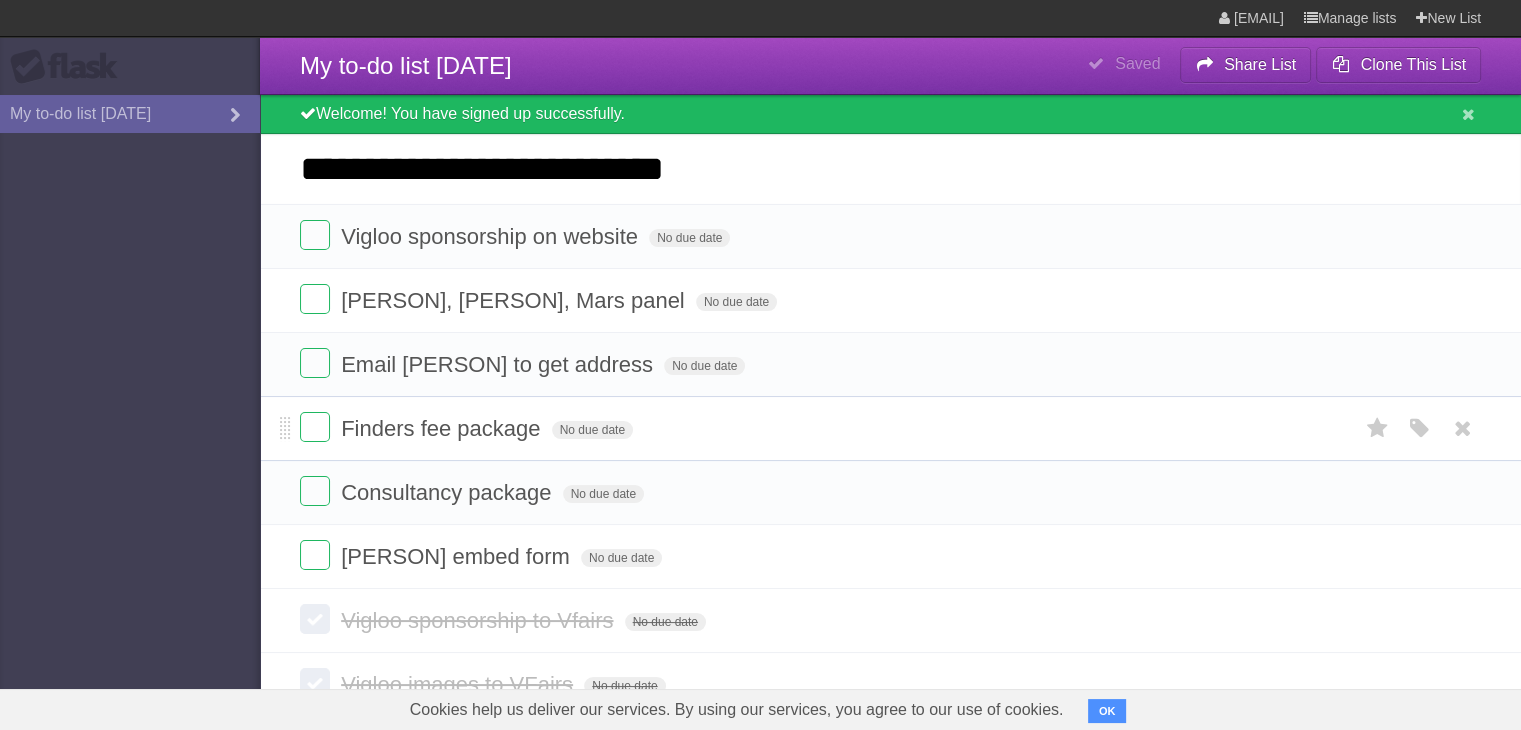 type on "**********" 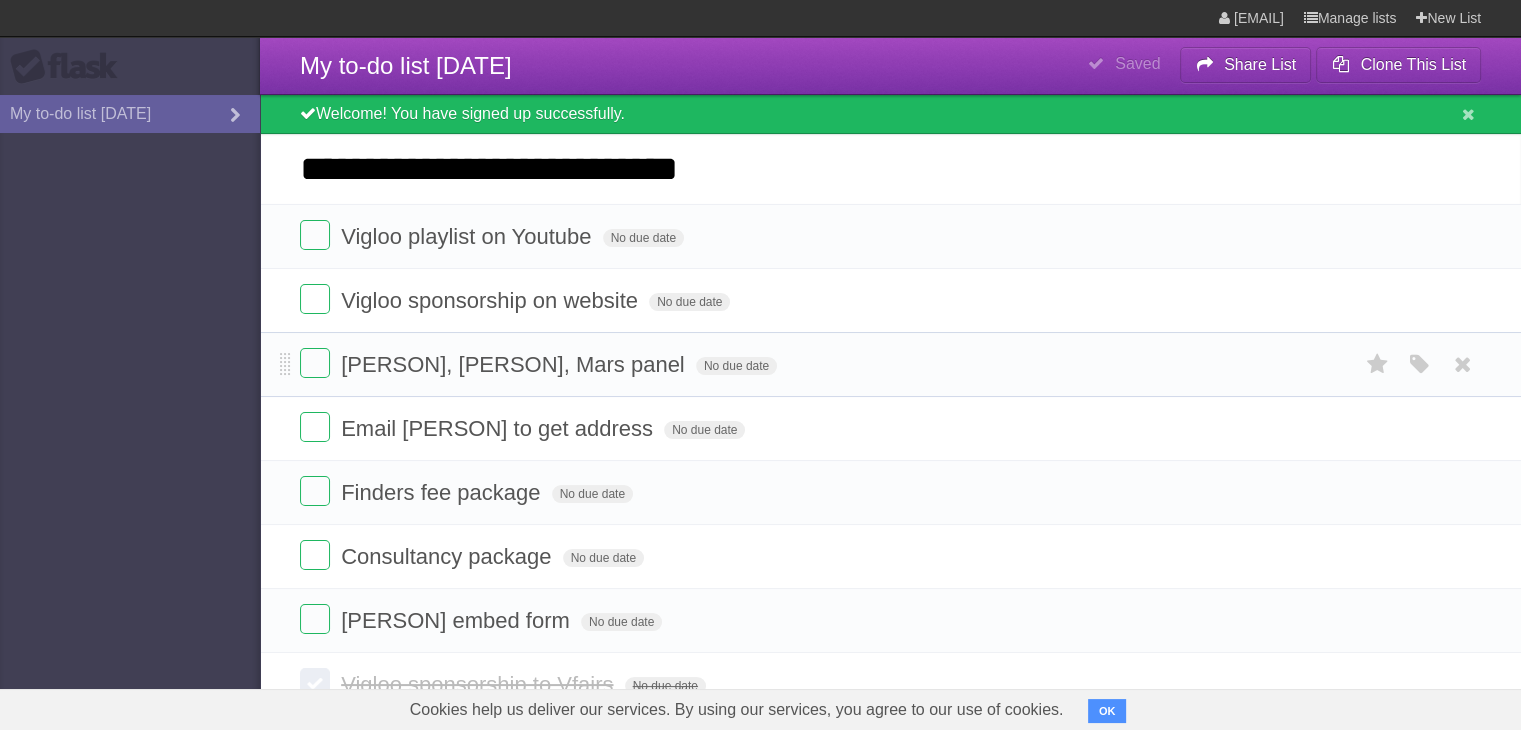 type on "**********" 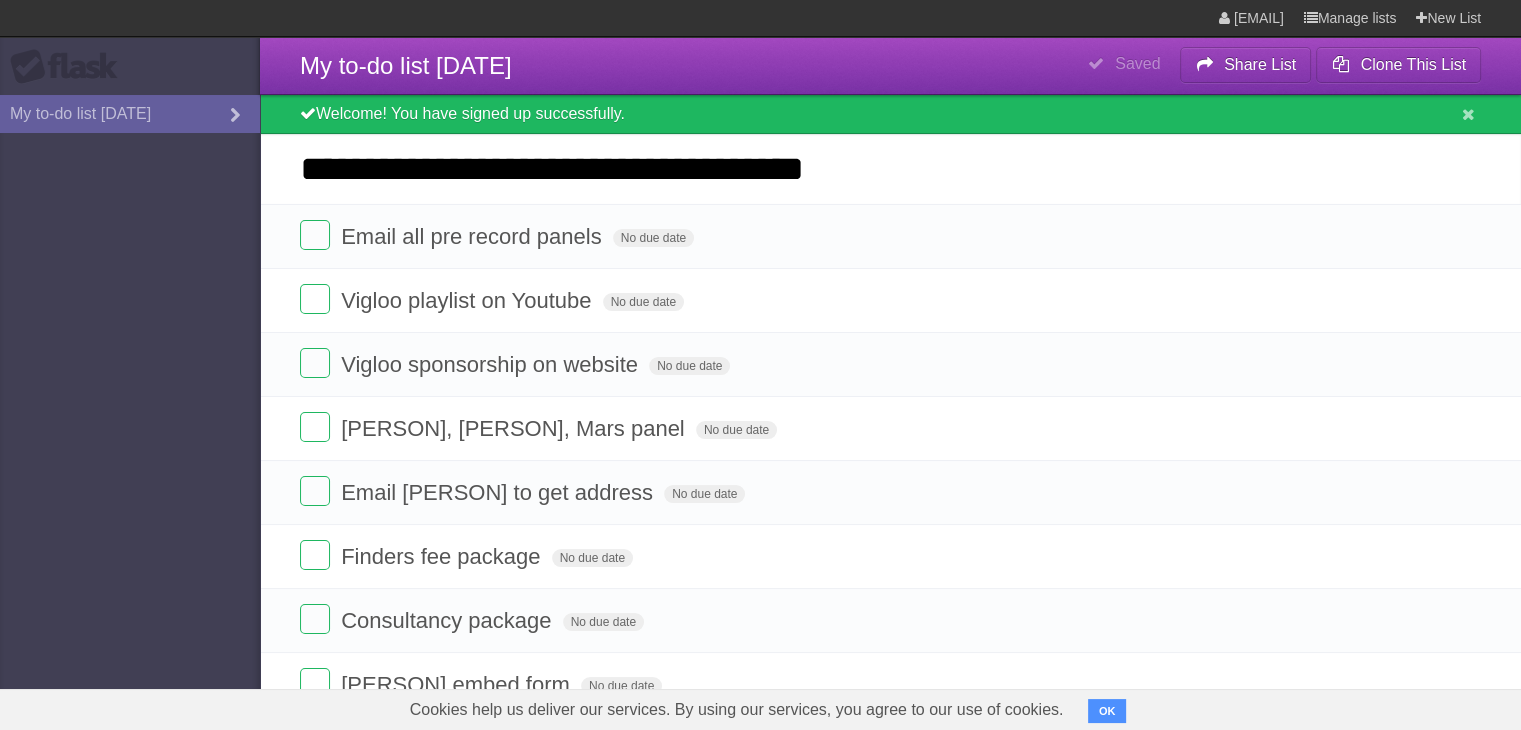 type on "**********" 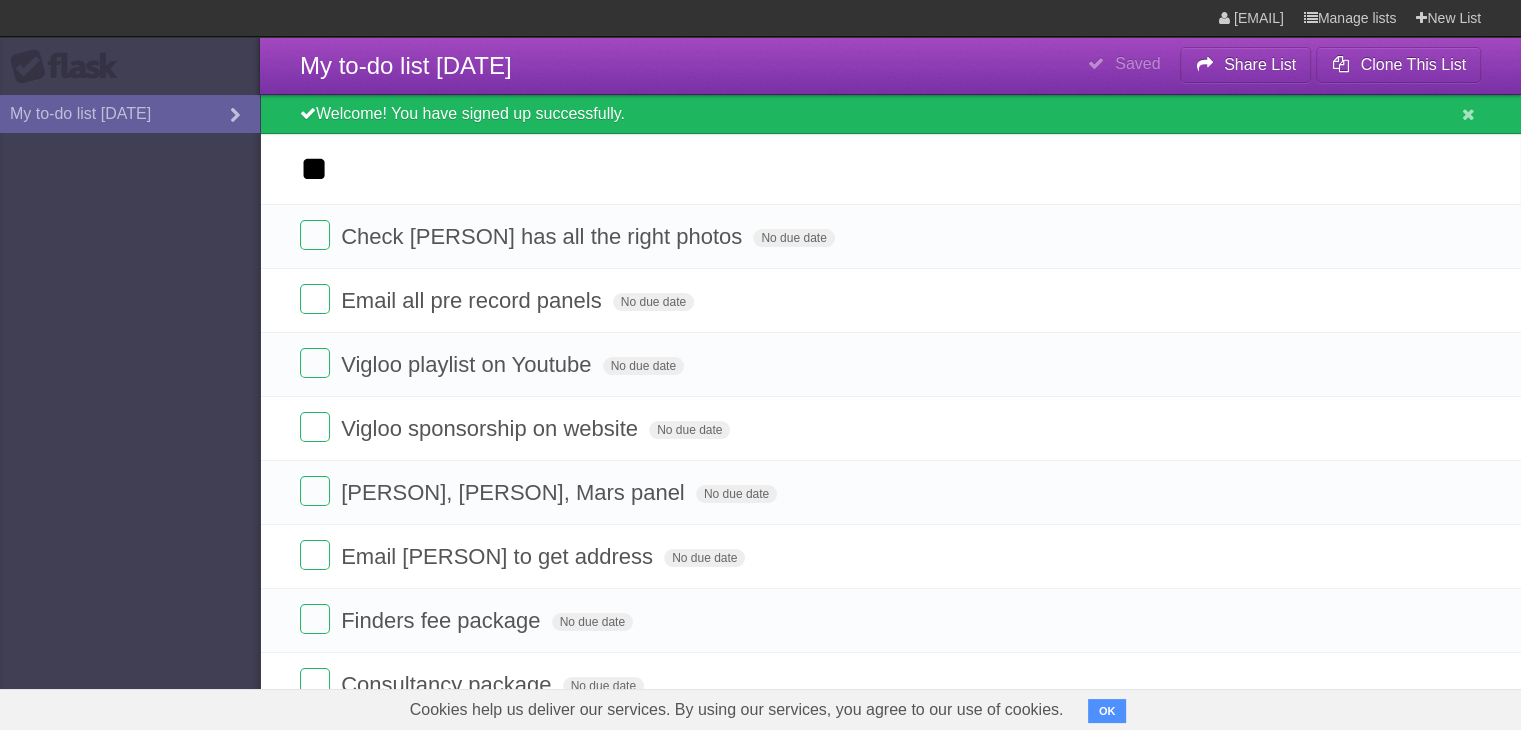 type on "*" 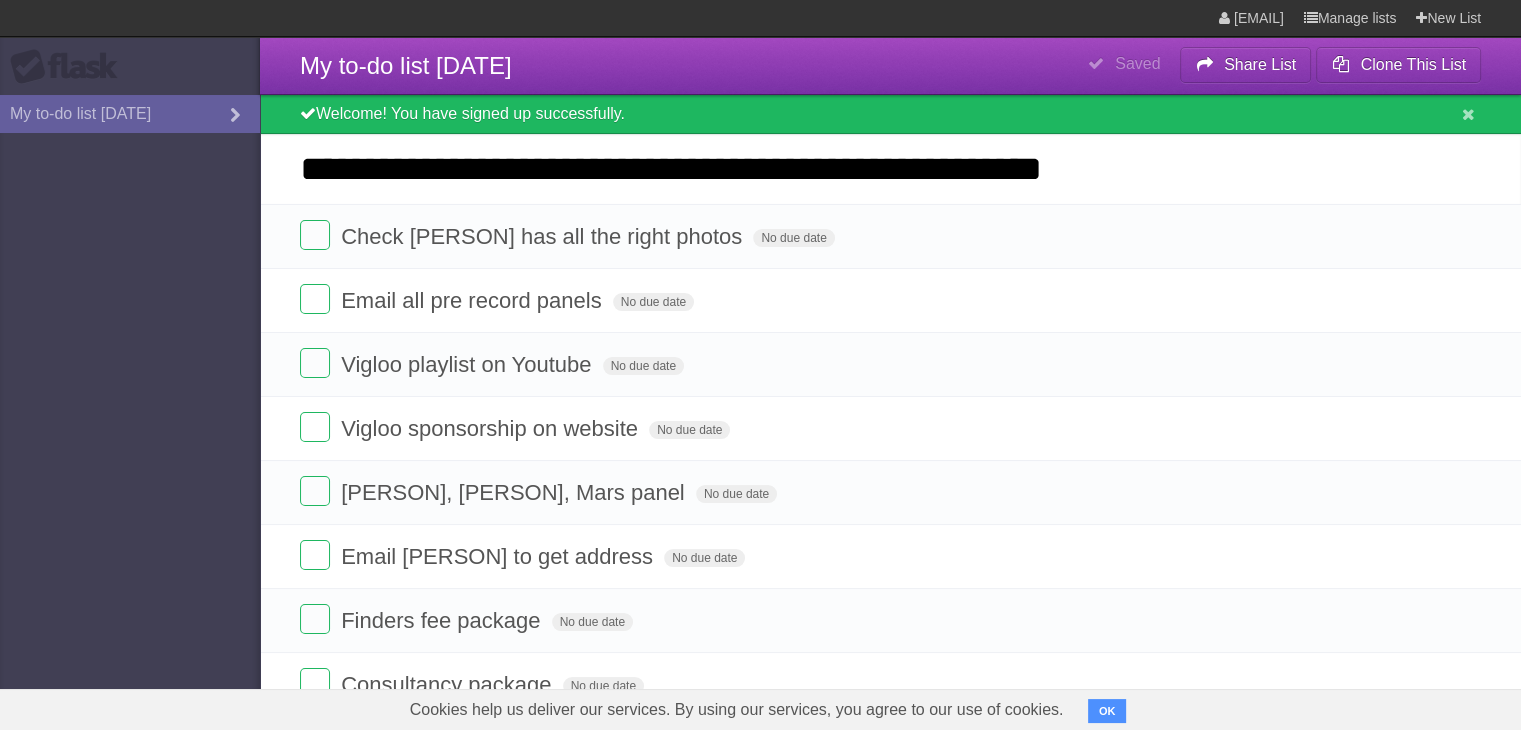 type on "**********" 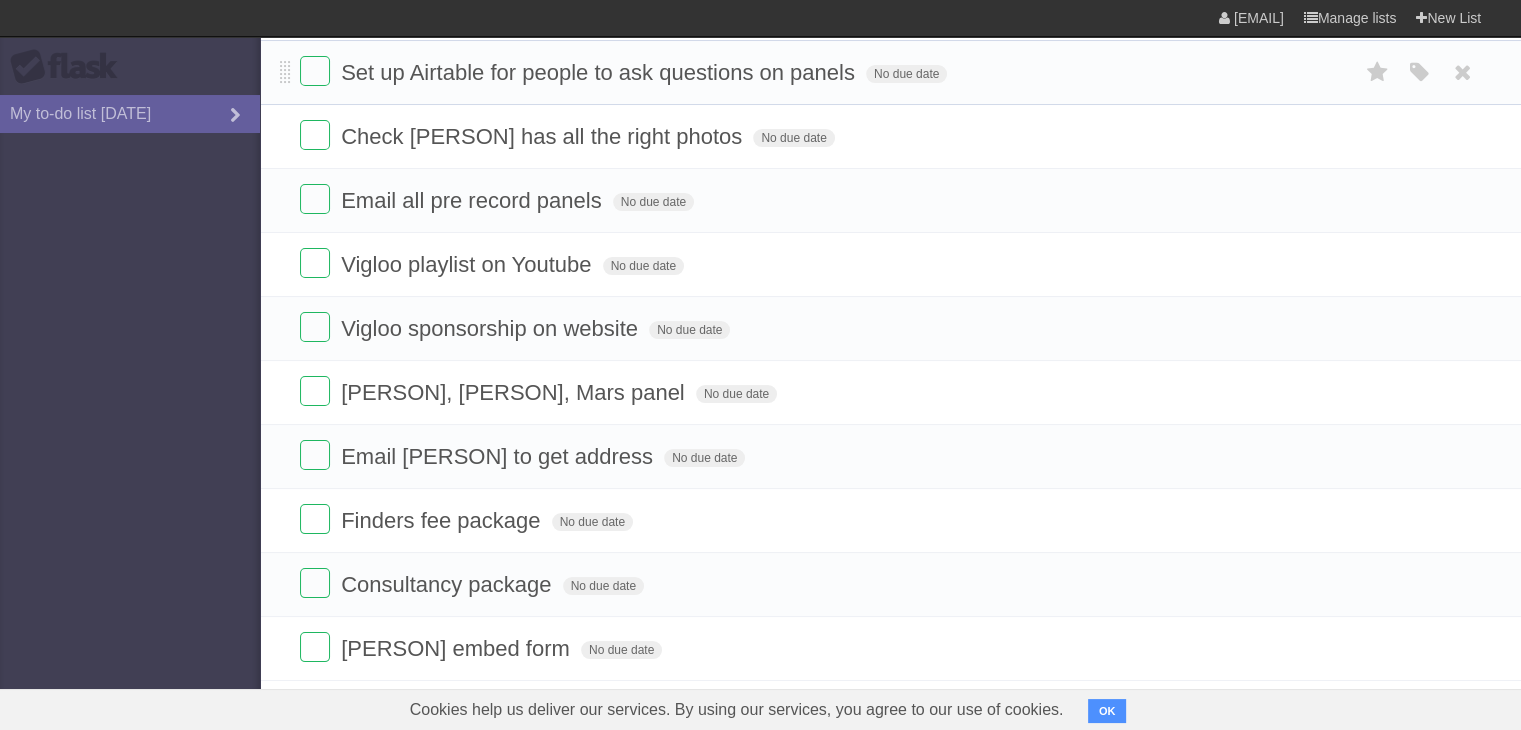 scroll, scrollTop: 0, scrollLeft: 0, axis: both 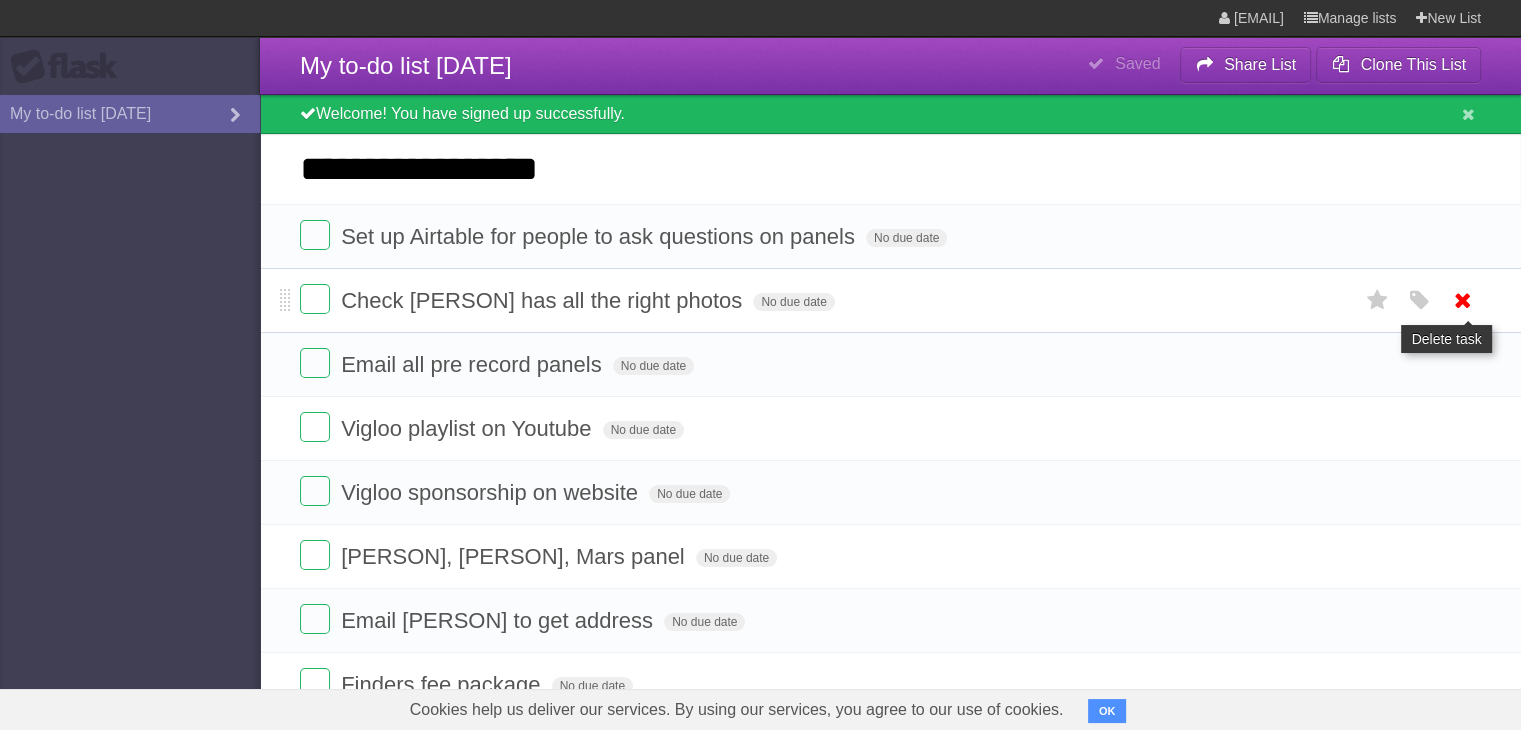 type on "**********" 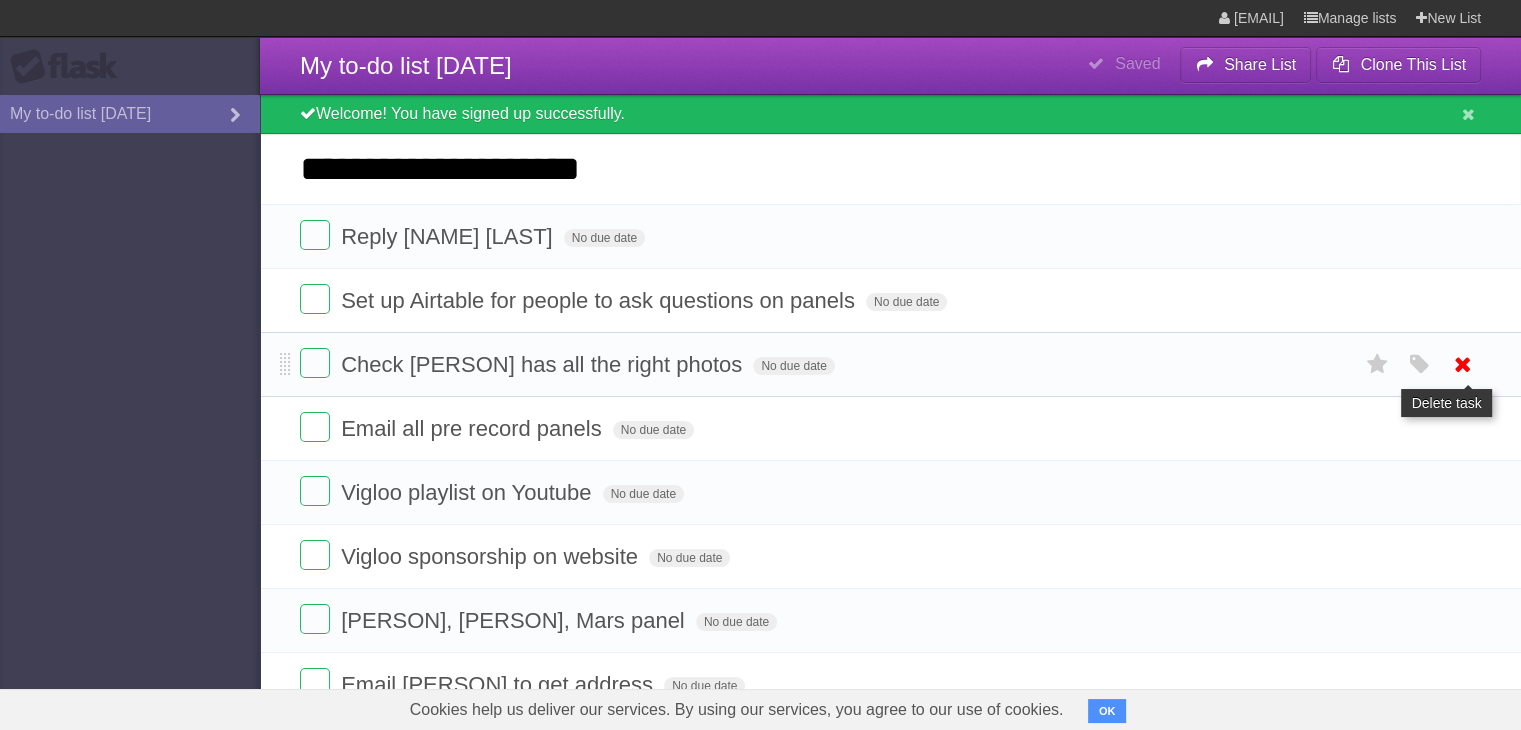 type on "**********" 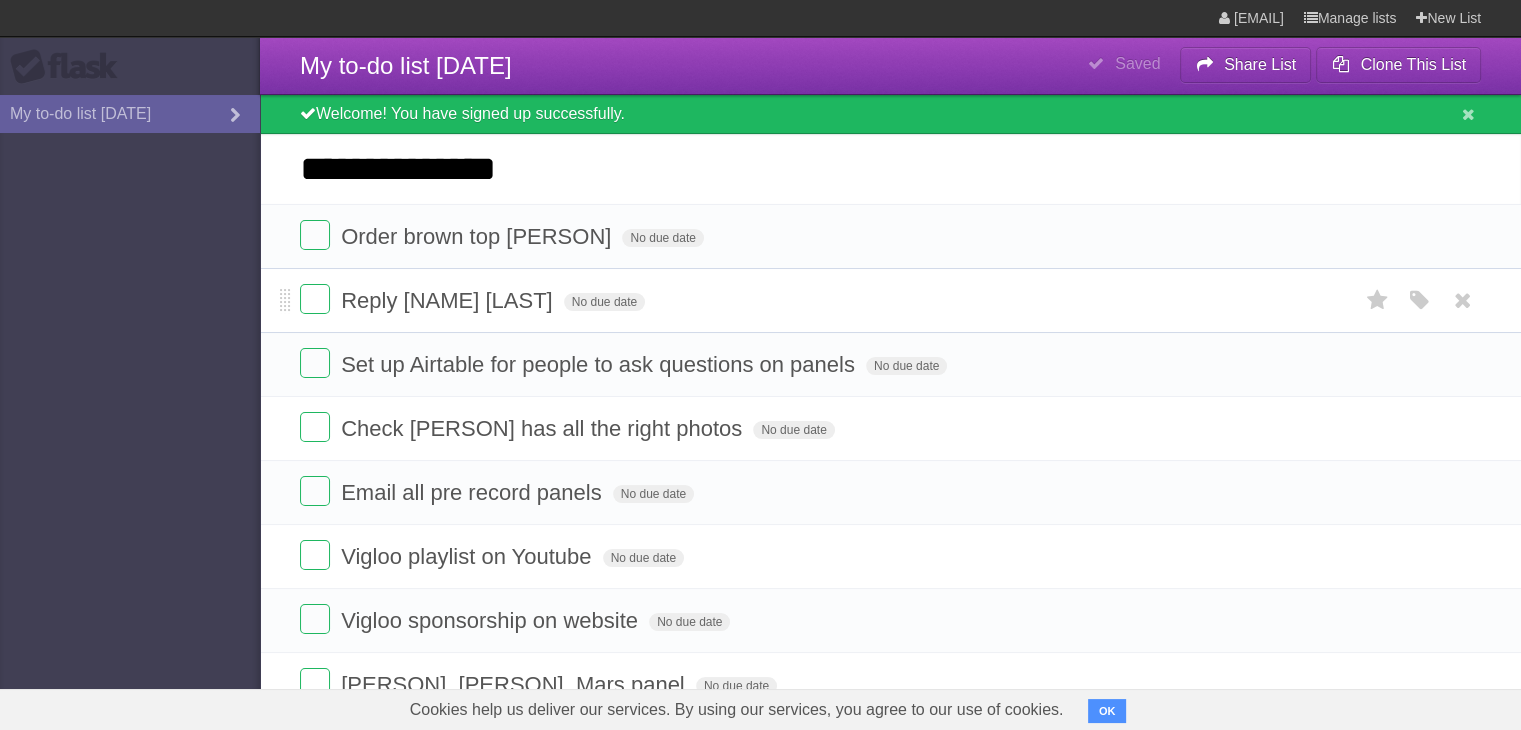 type on "**********" 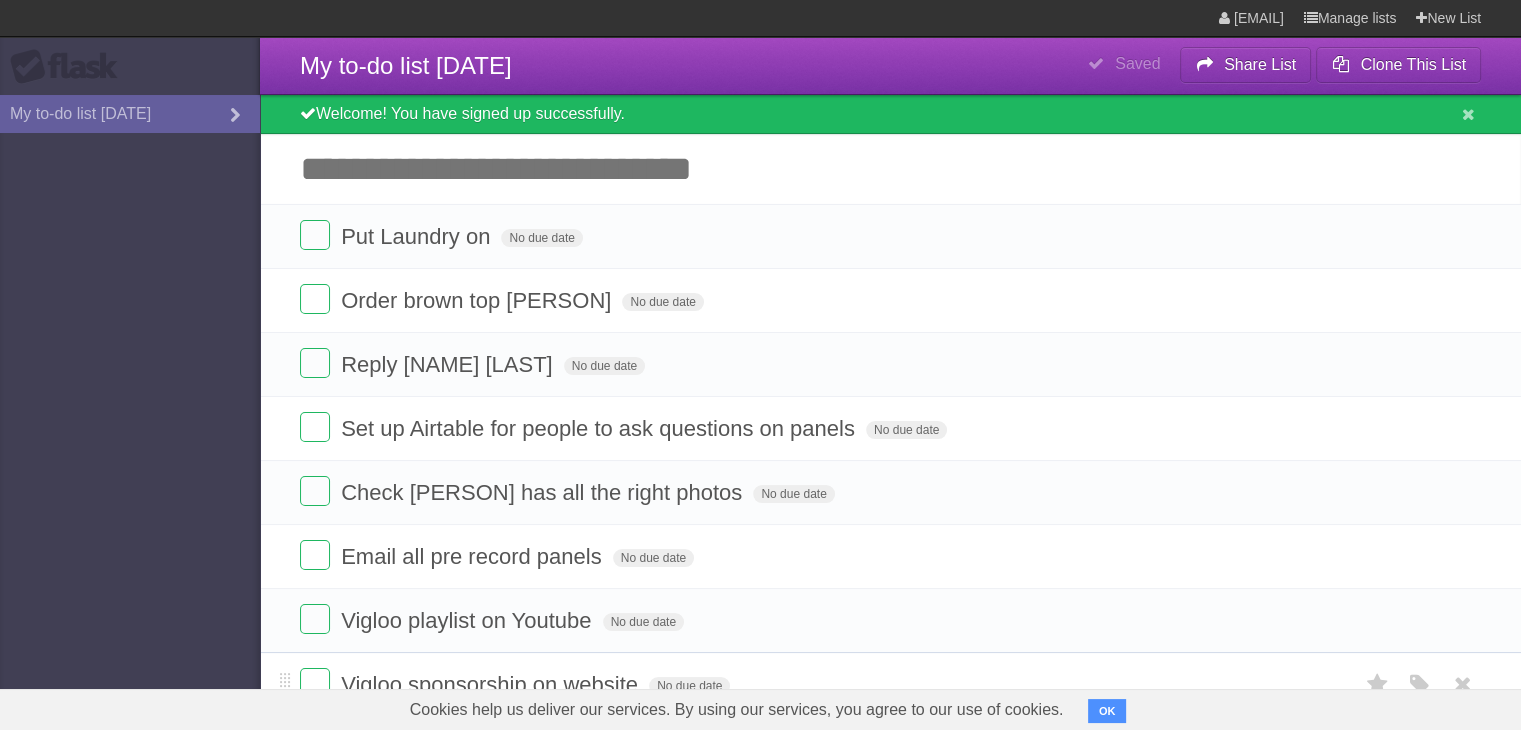 click on "OK" at bounding box center [1107, 711] 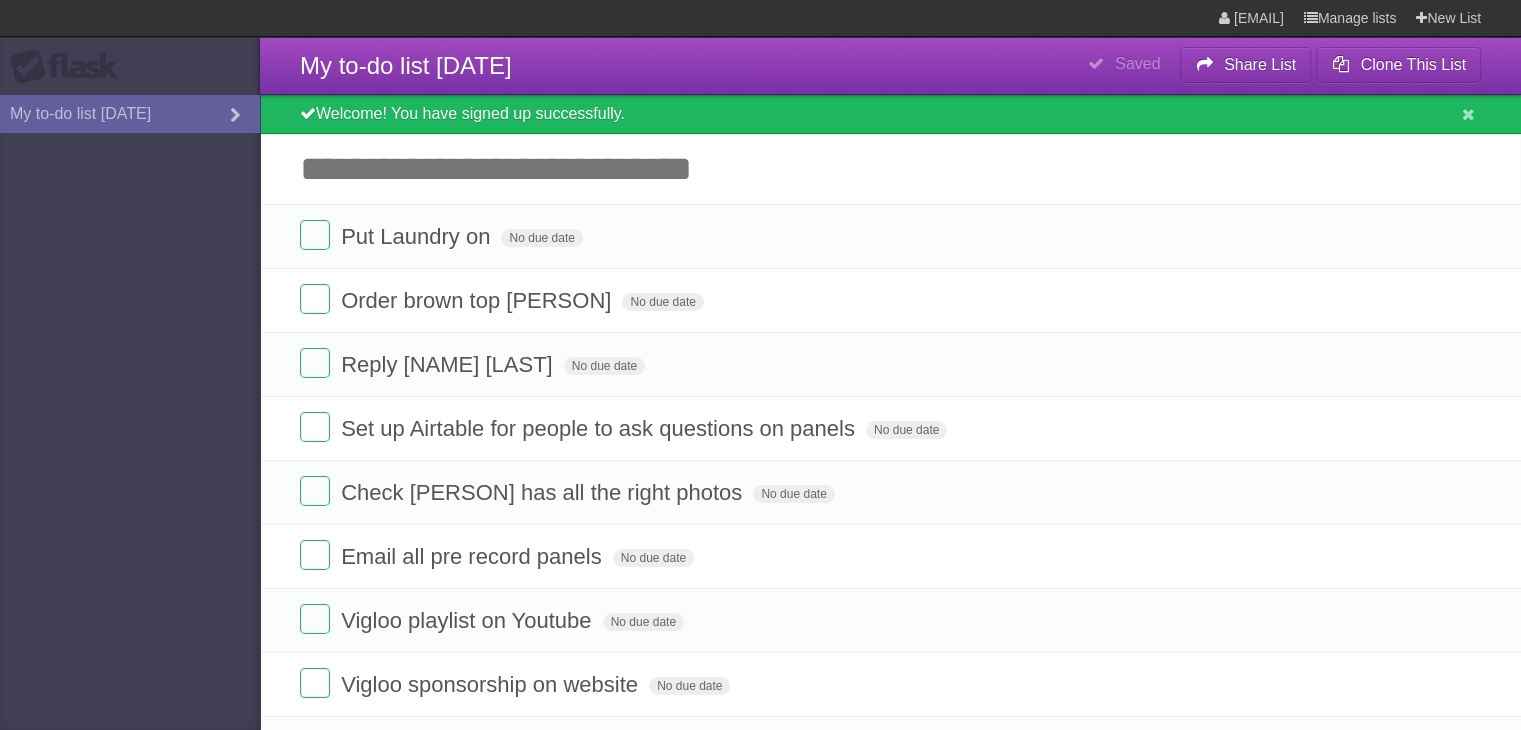 click on "Add another task" at bounding box center [890, 169] 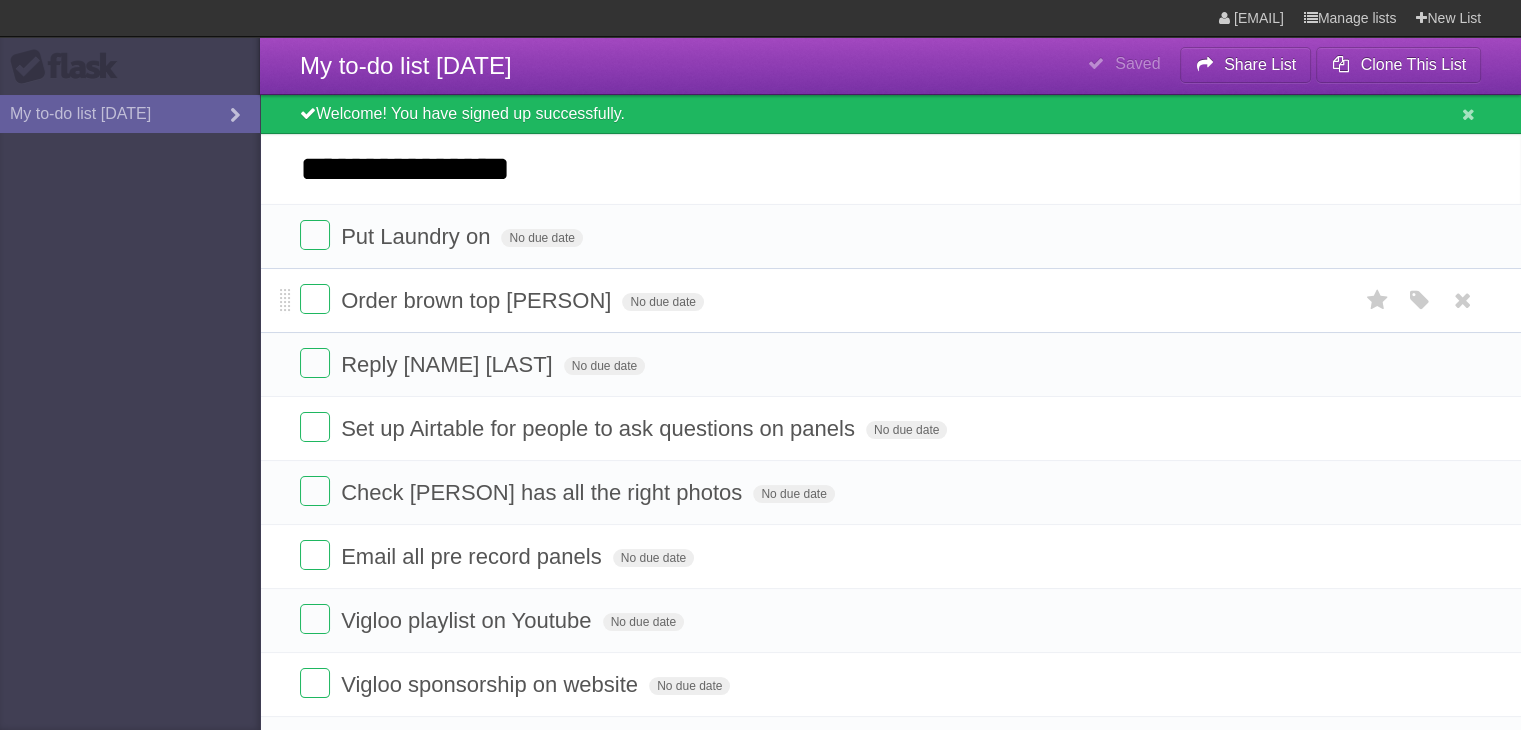type on "**********" 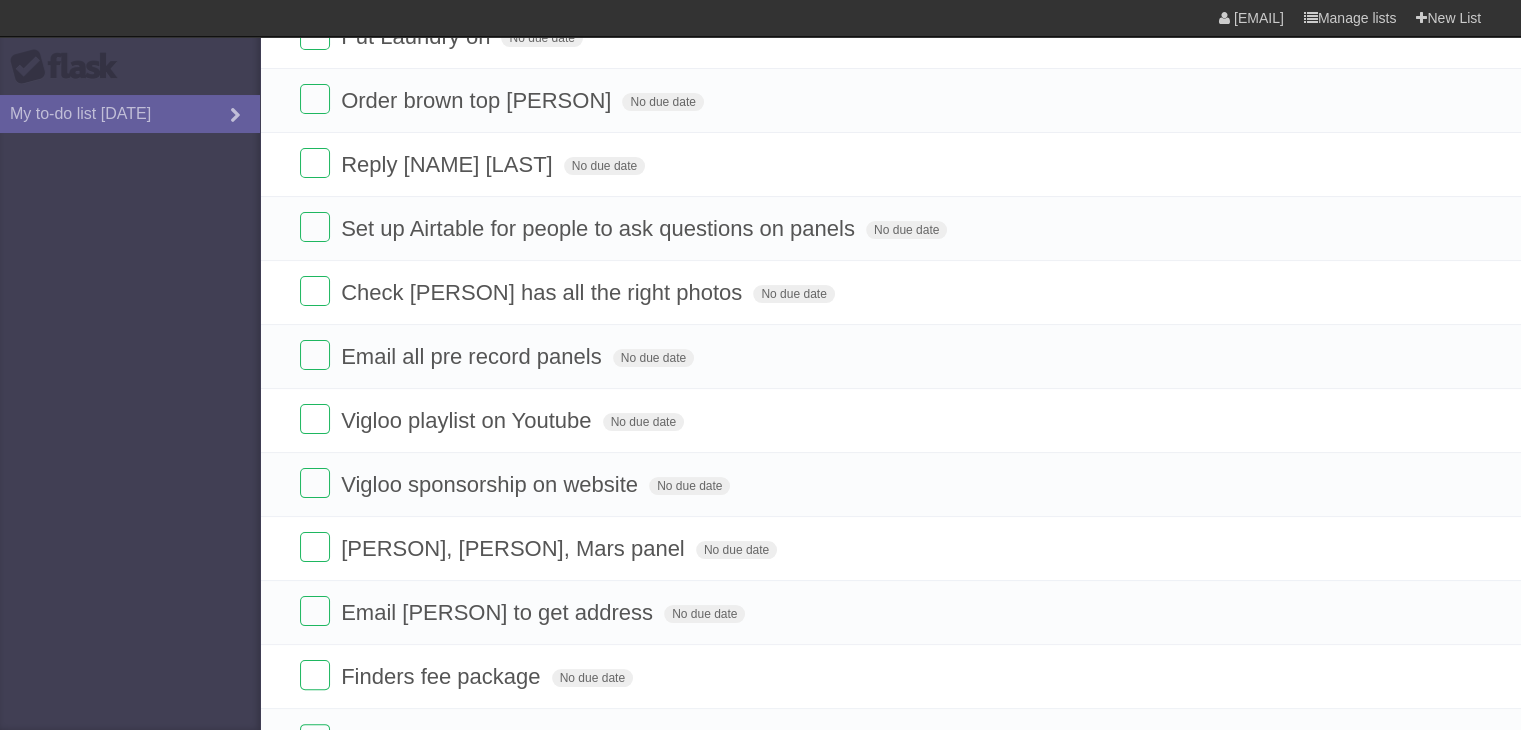 scroll, scrollTop: 300, scrollLeft: 0, axis: vertical 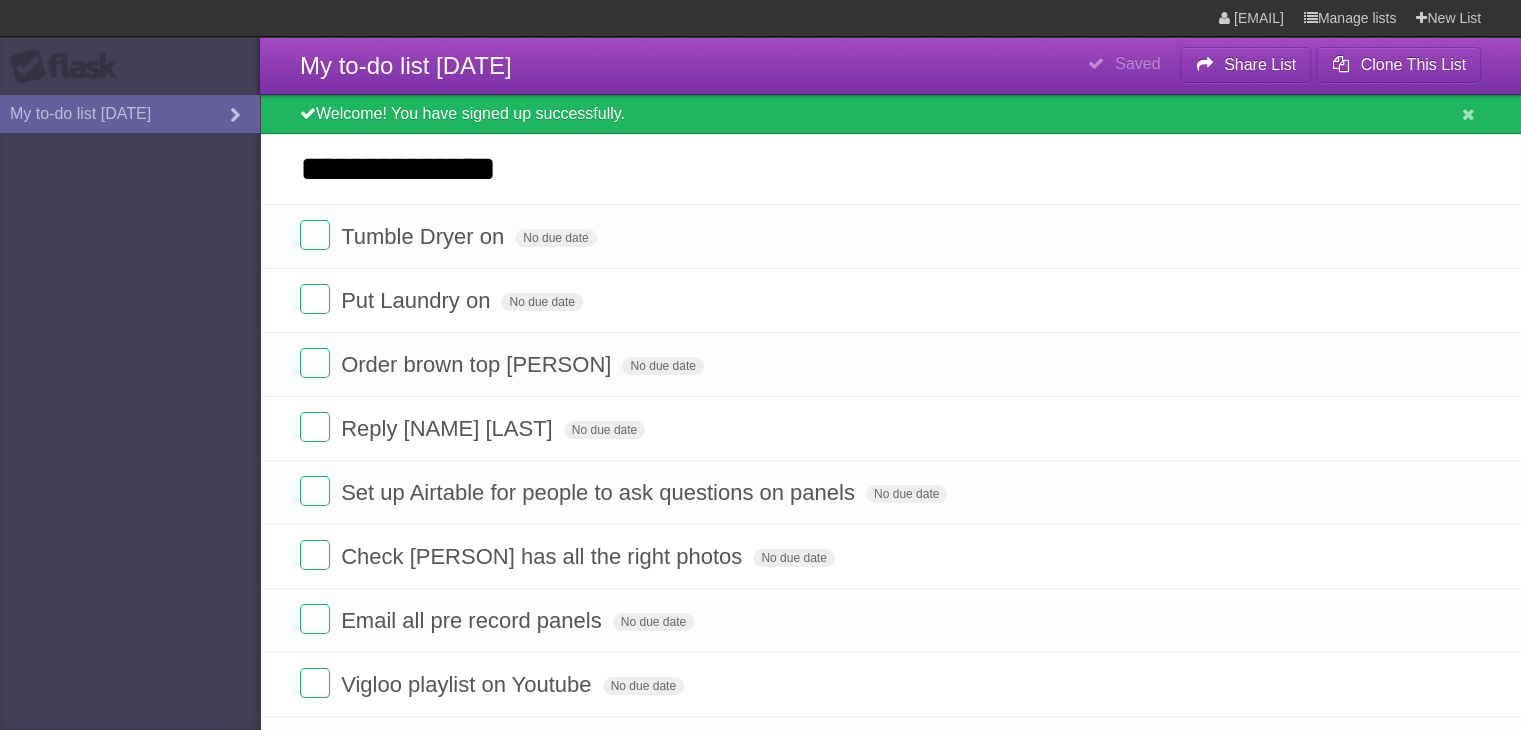 type on "**********" 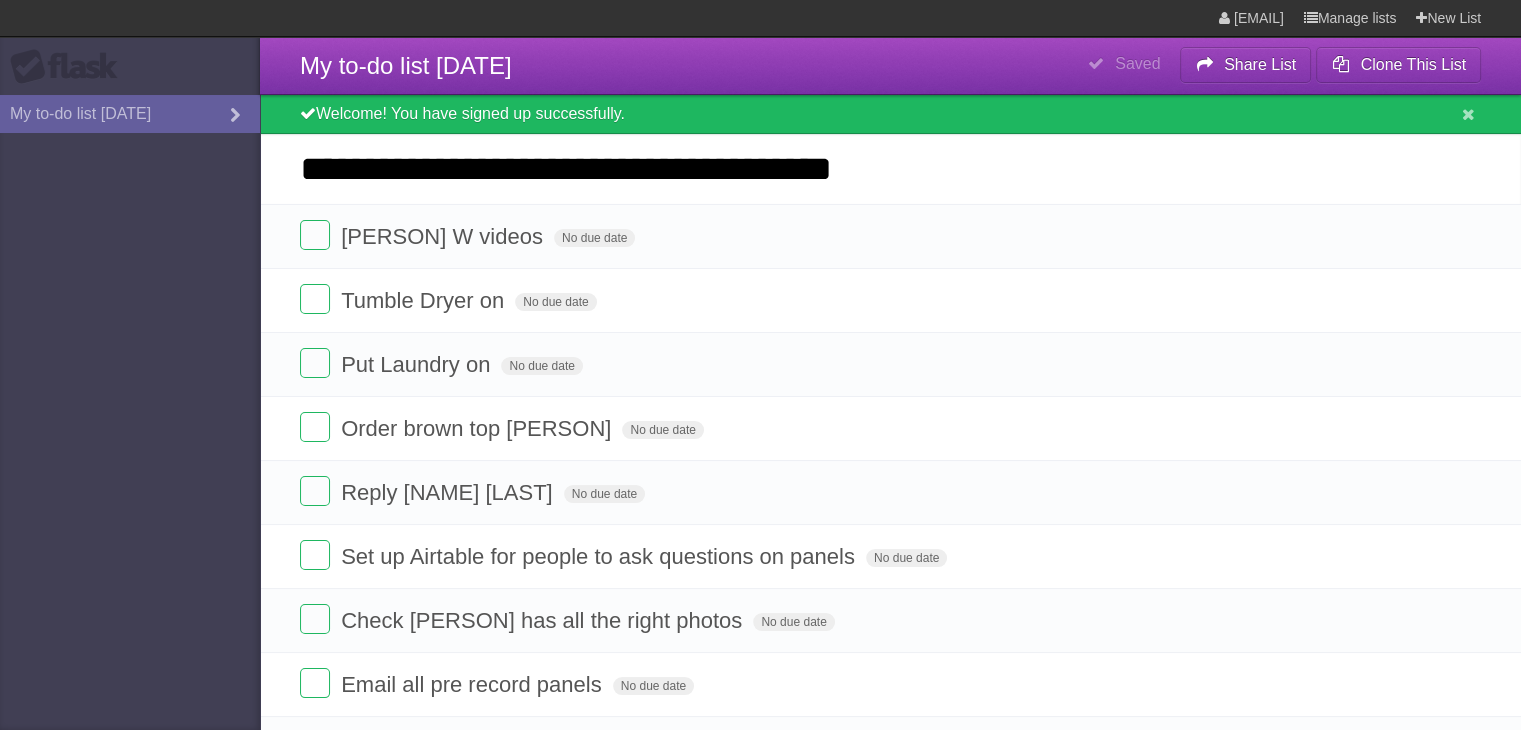 type on "**********" 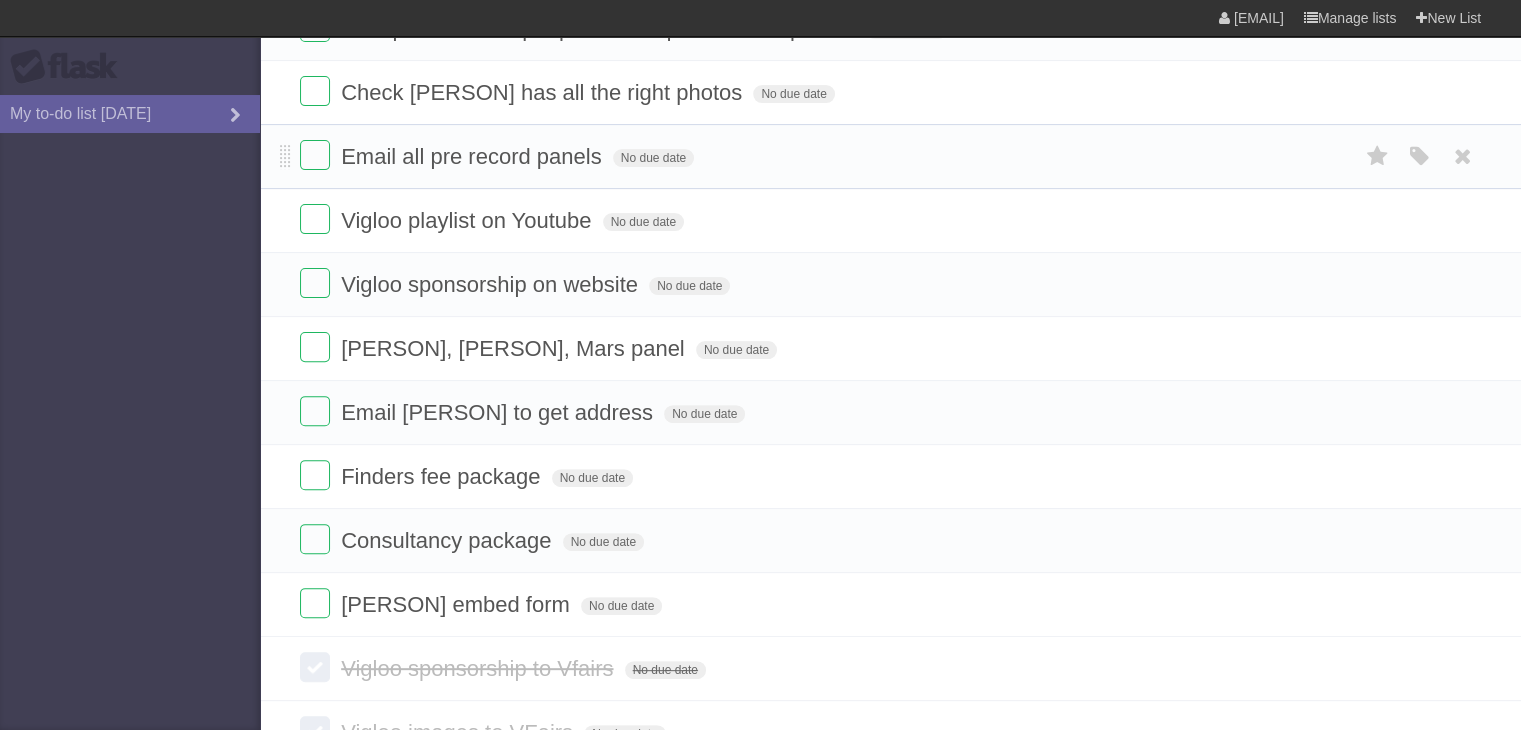 scroll, scrollTop: 600, scrollLeft: 0, axis: vertical 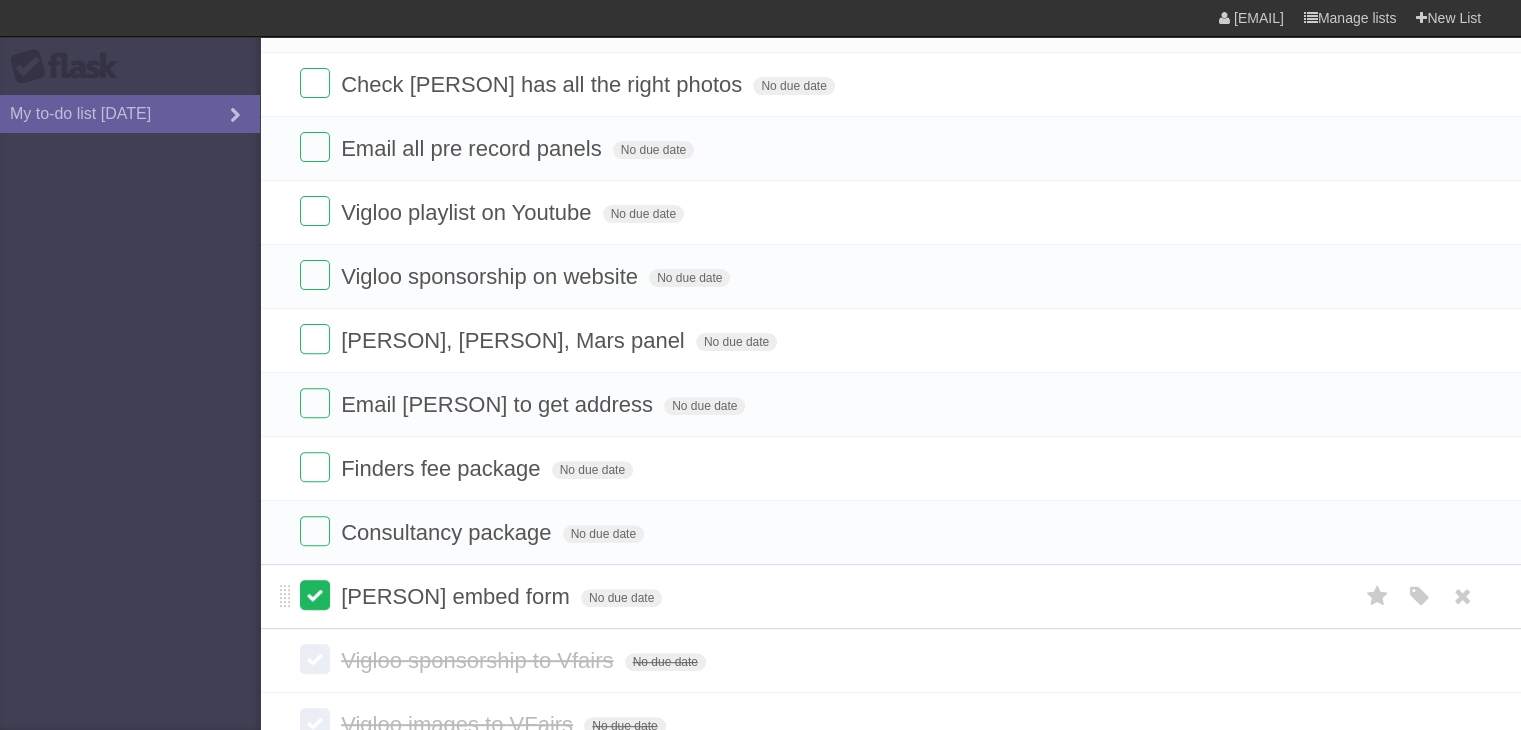 click at bounding box center [315, 595] 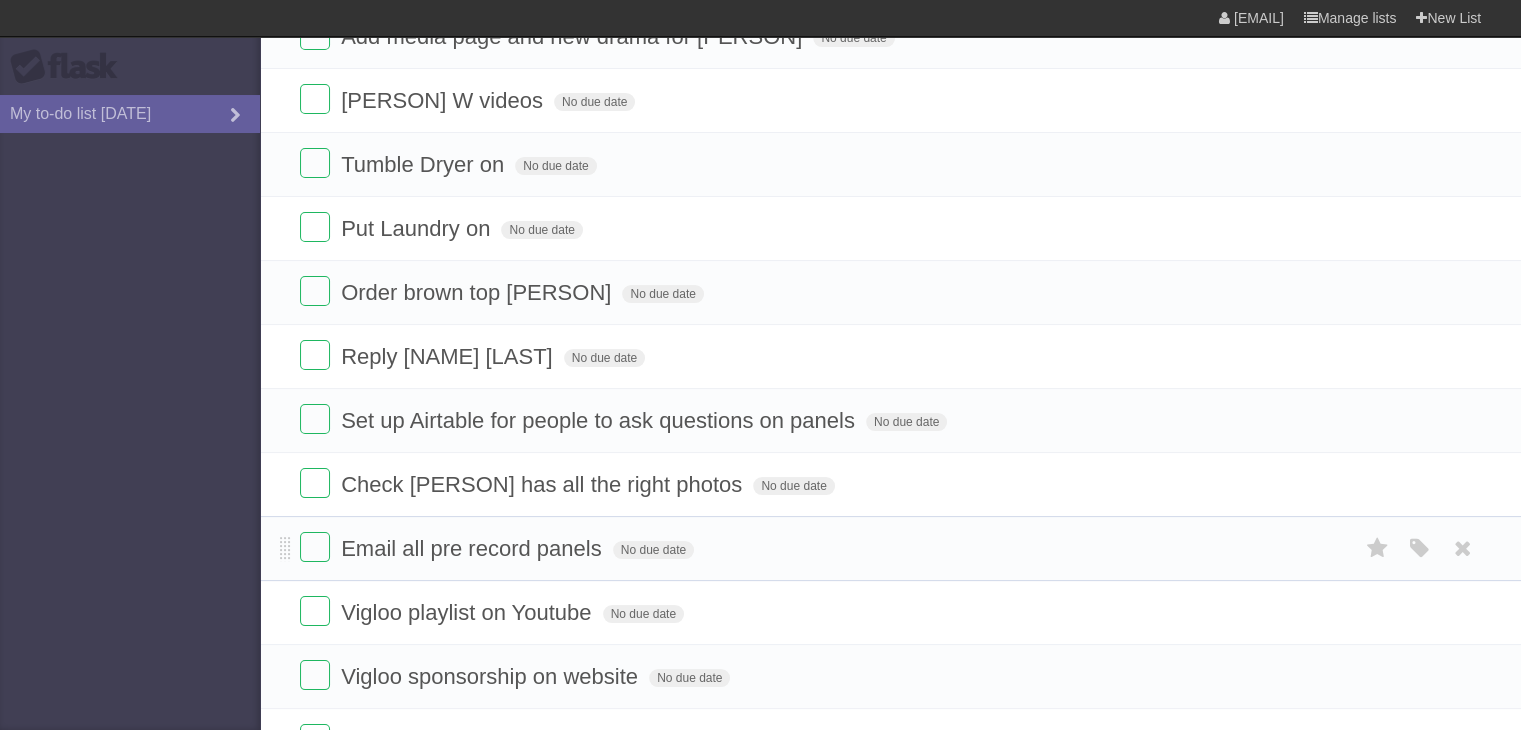 scroll, scrollTop: 0, scrollLeft: 0, axis: both 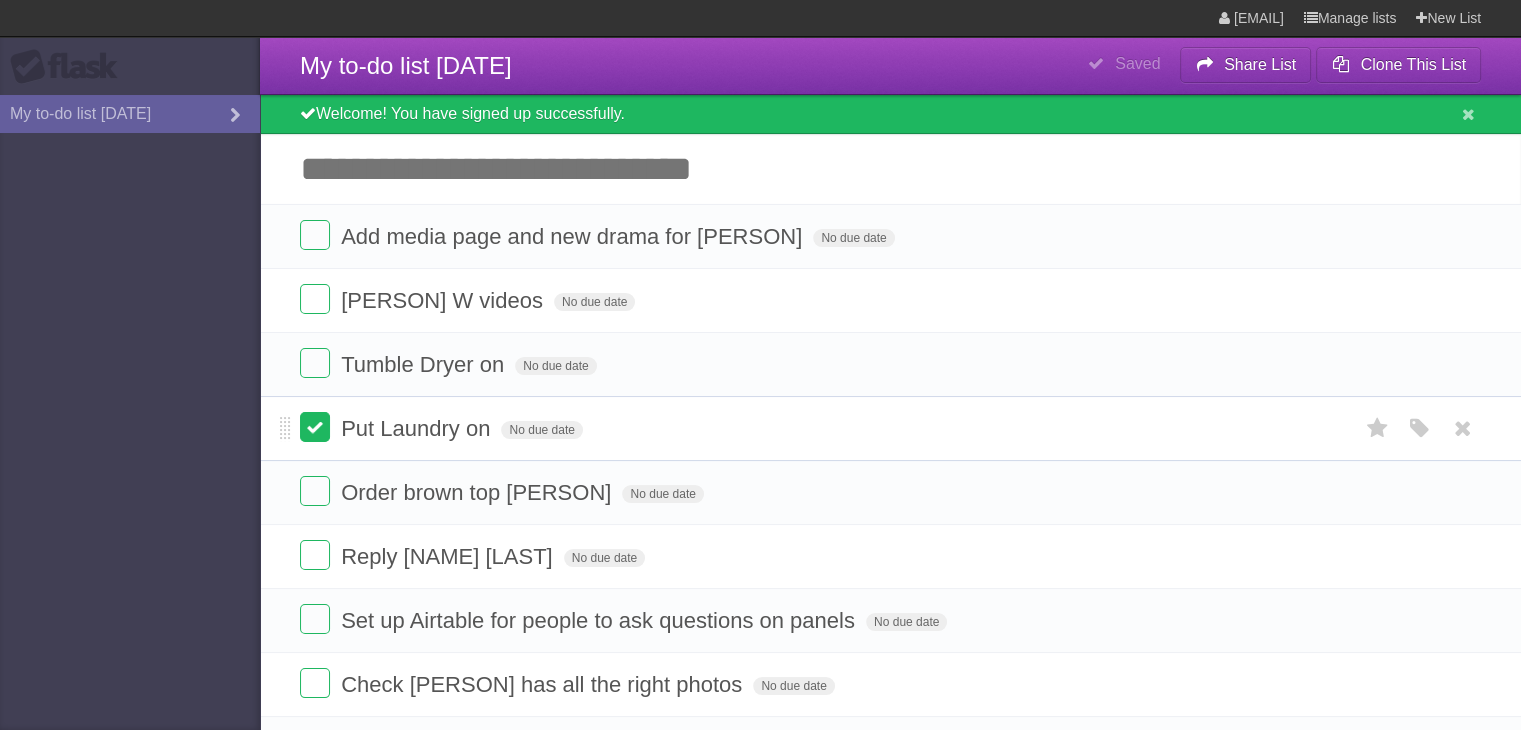 click at bounding box center (315, 427) 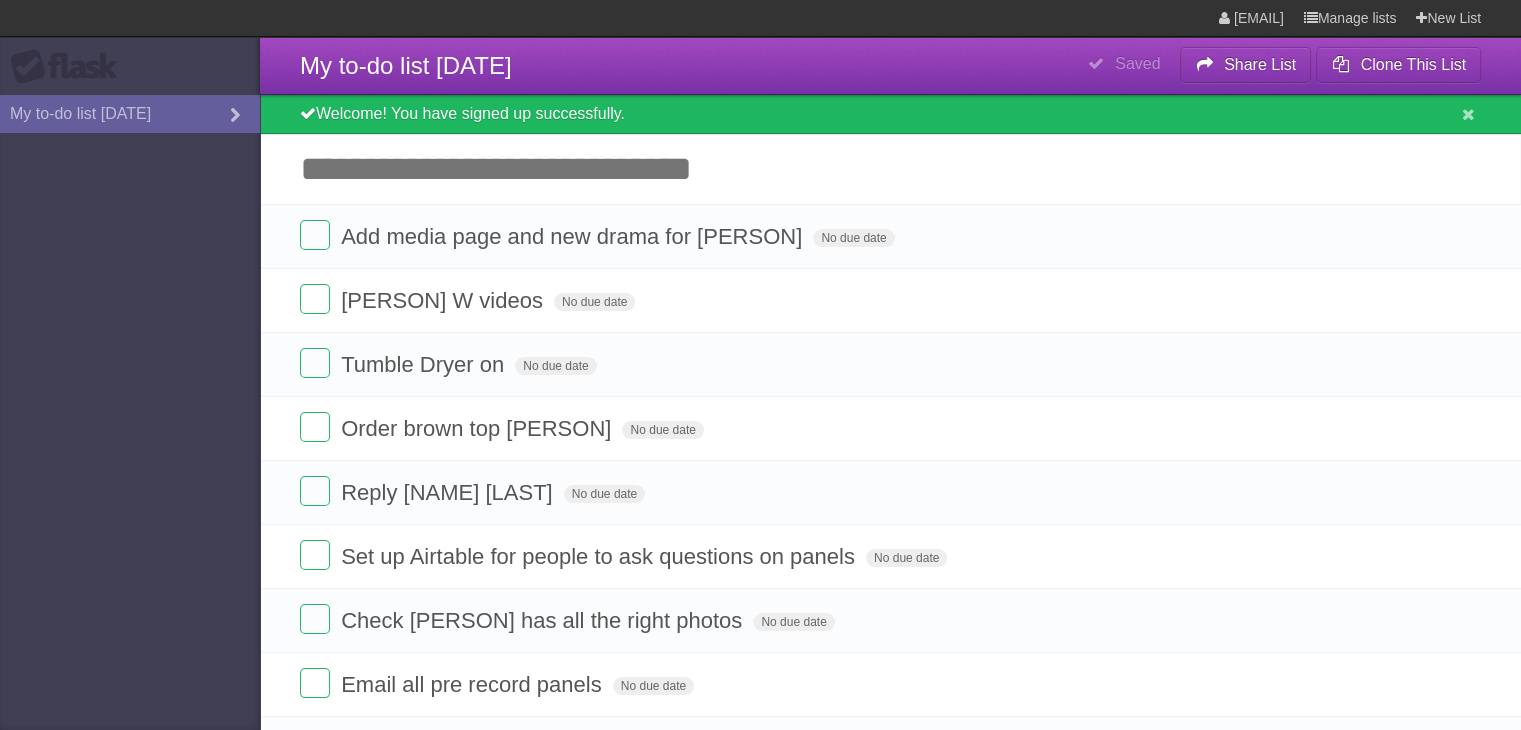 click on "Add another task" at bounding box center (890, 169) 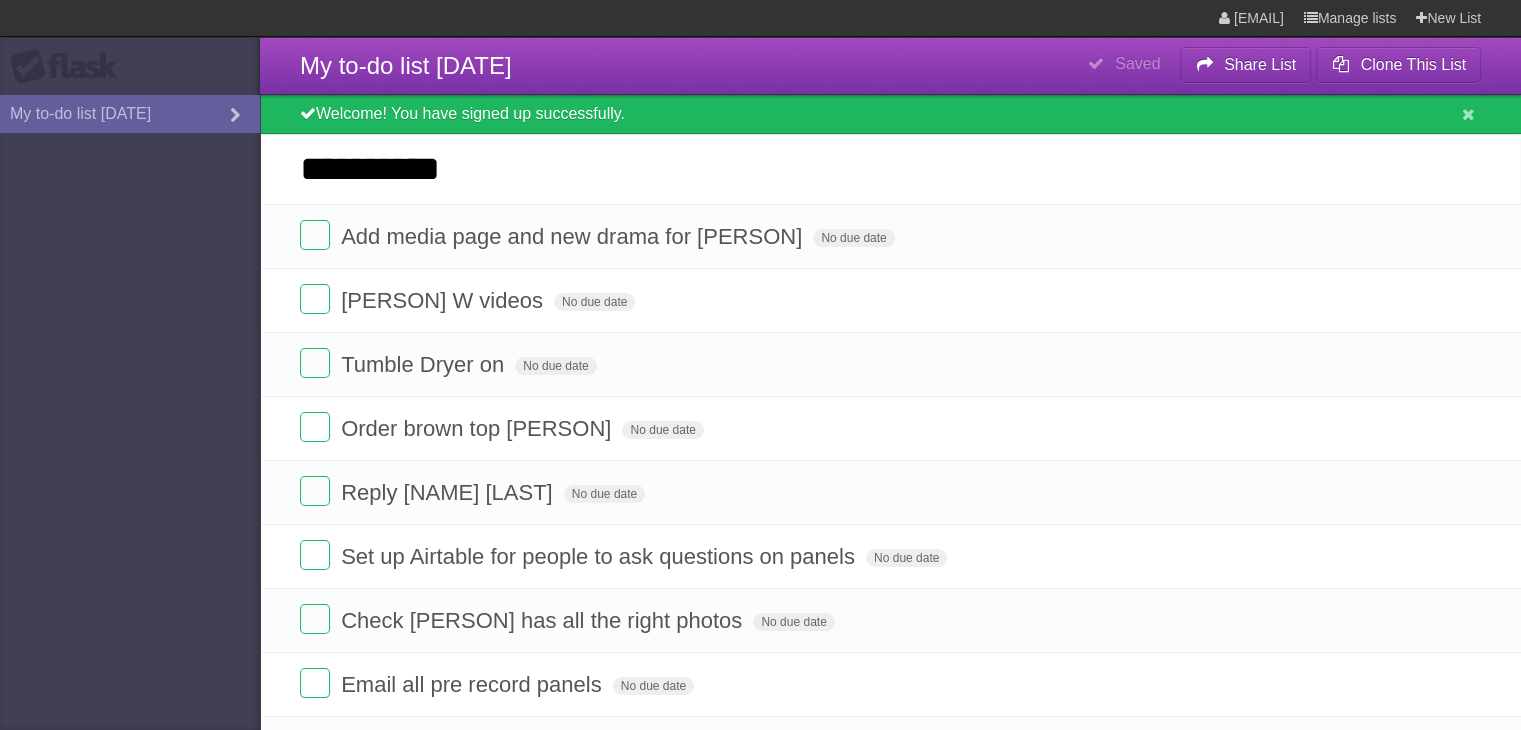 type on "**********" 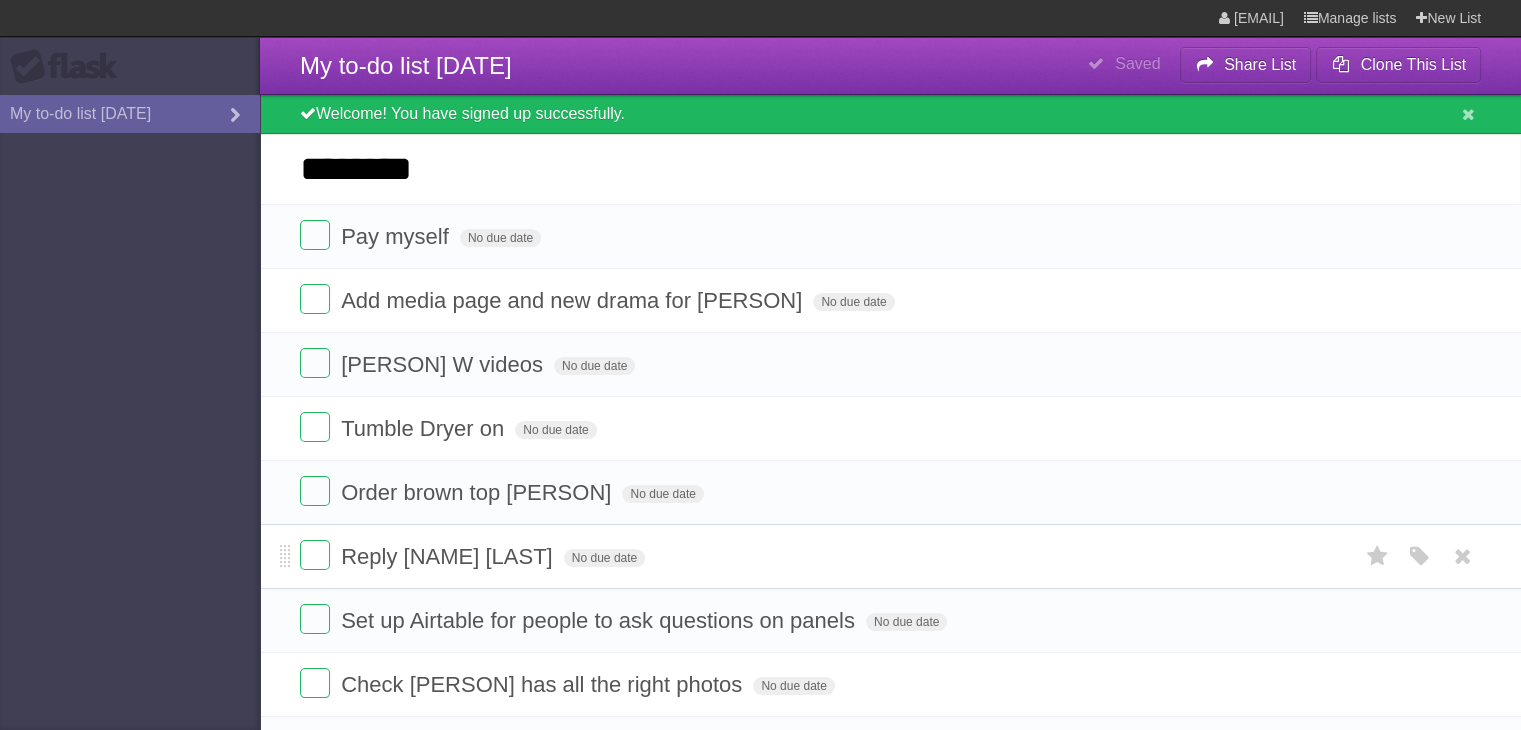 type on "********" 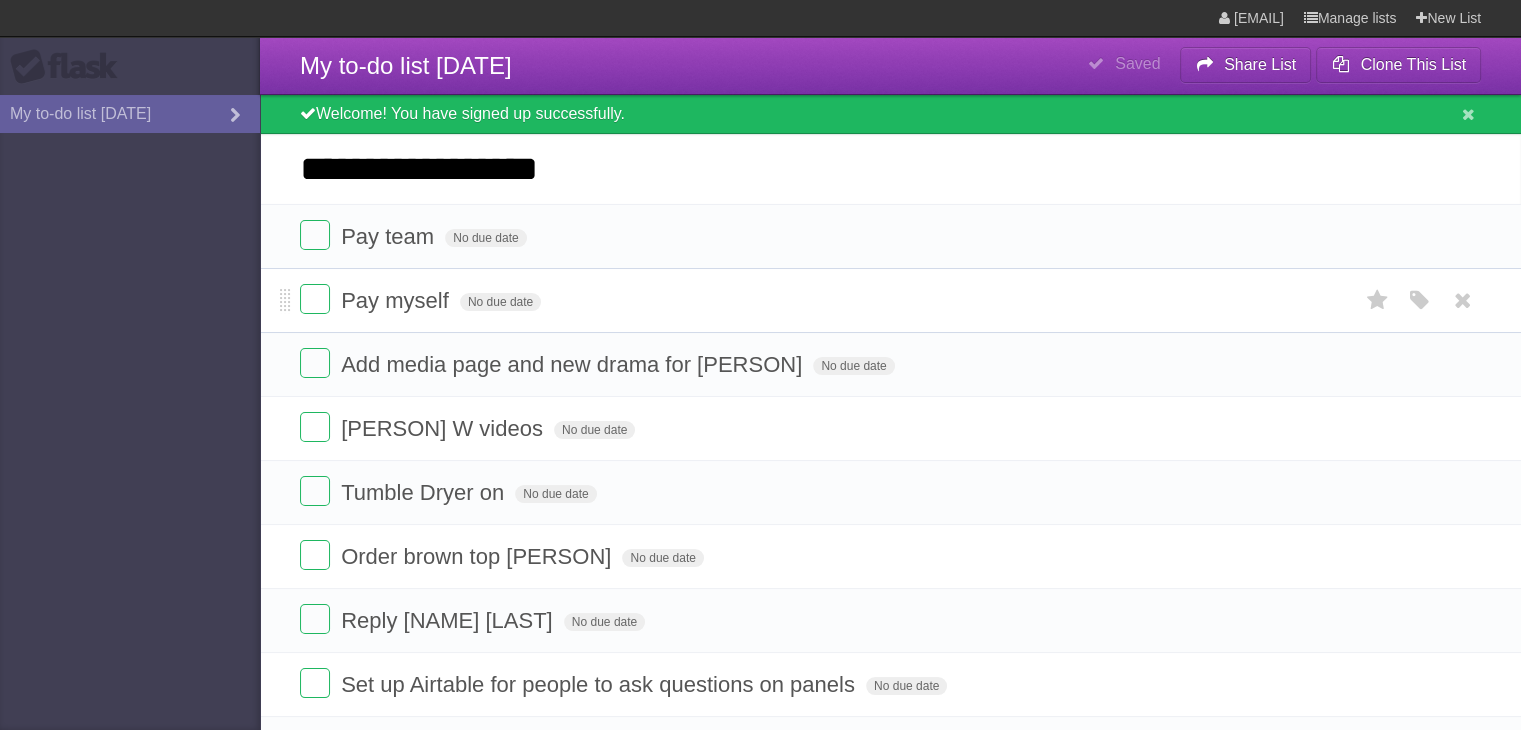 type on "**********" 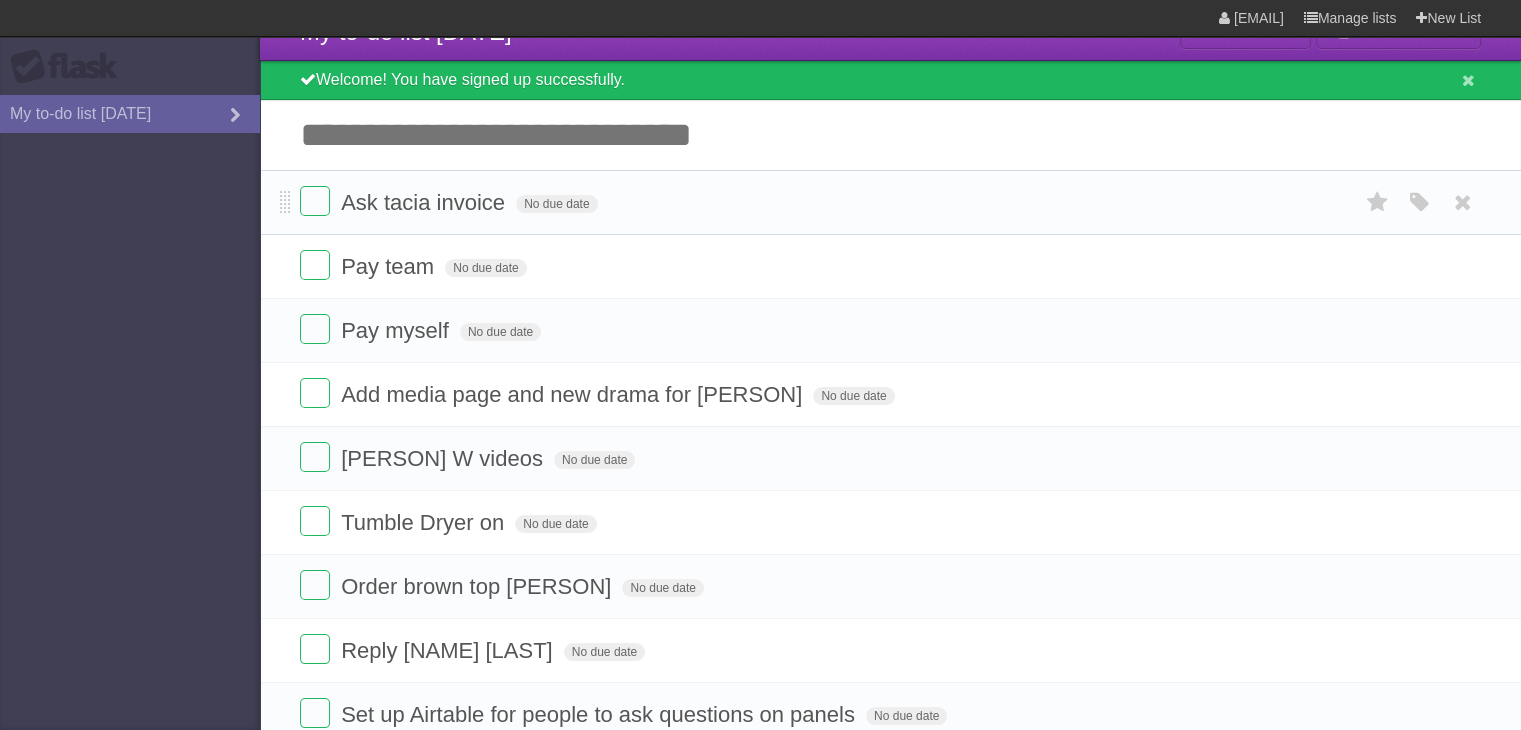 scroll, scrollTop: 0, scrollLeft: 0, axis: both 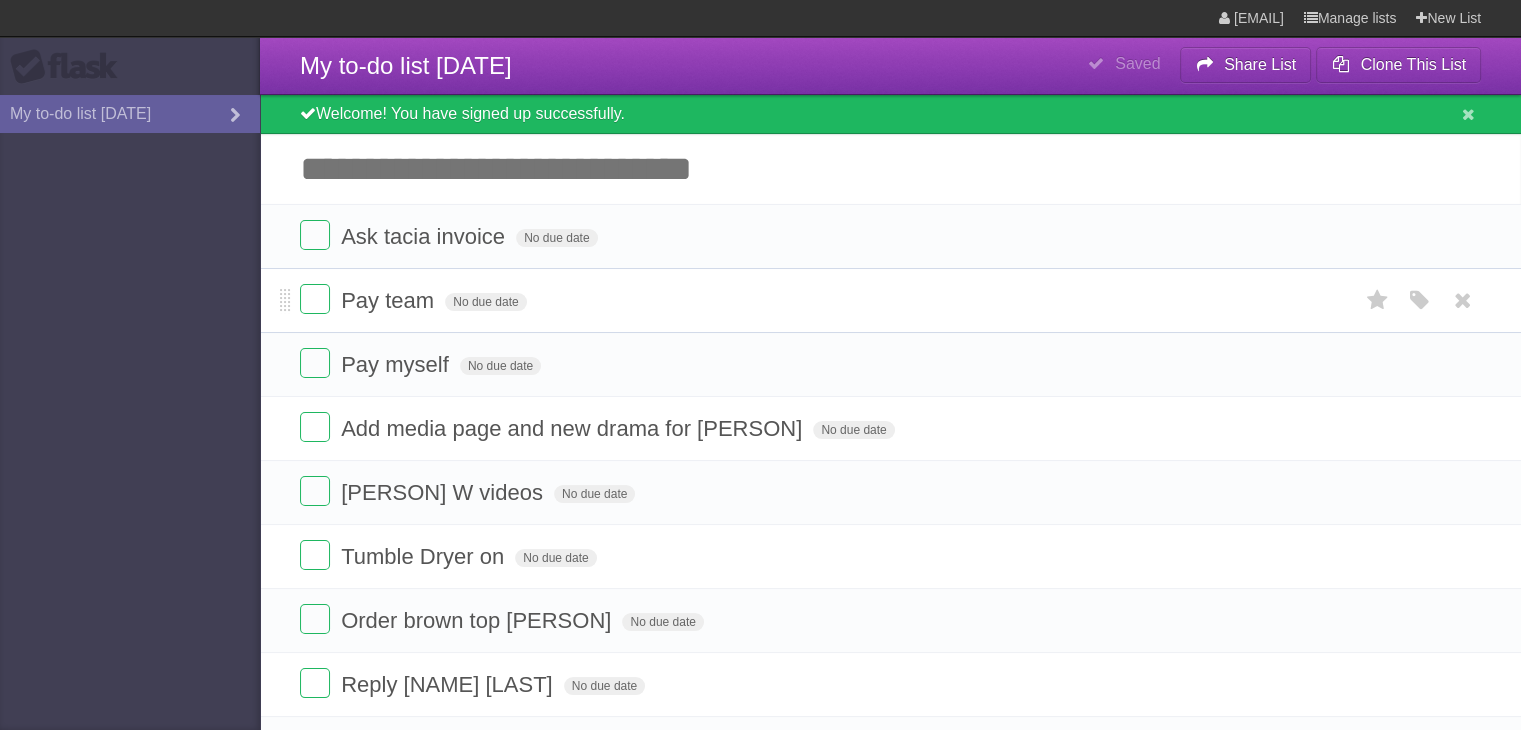 drag, startPoint x: 444, startPoint y: 162, endPoint x: 1057, endPoint y: 273, distance: 622.9687 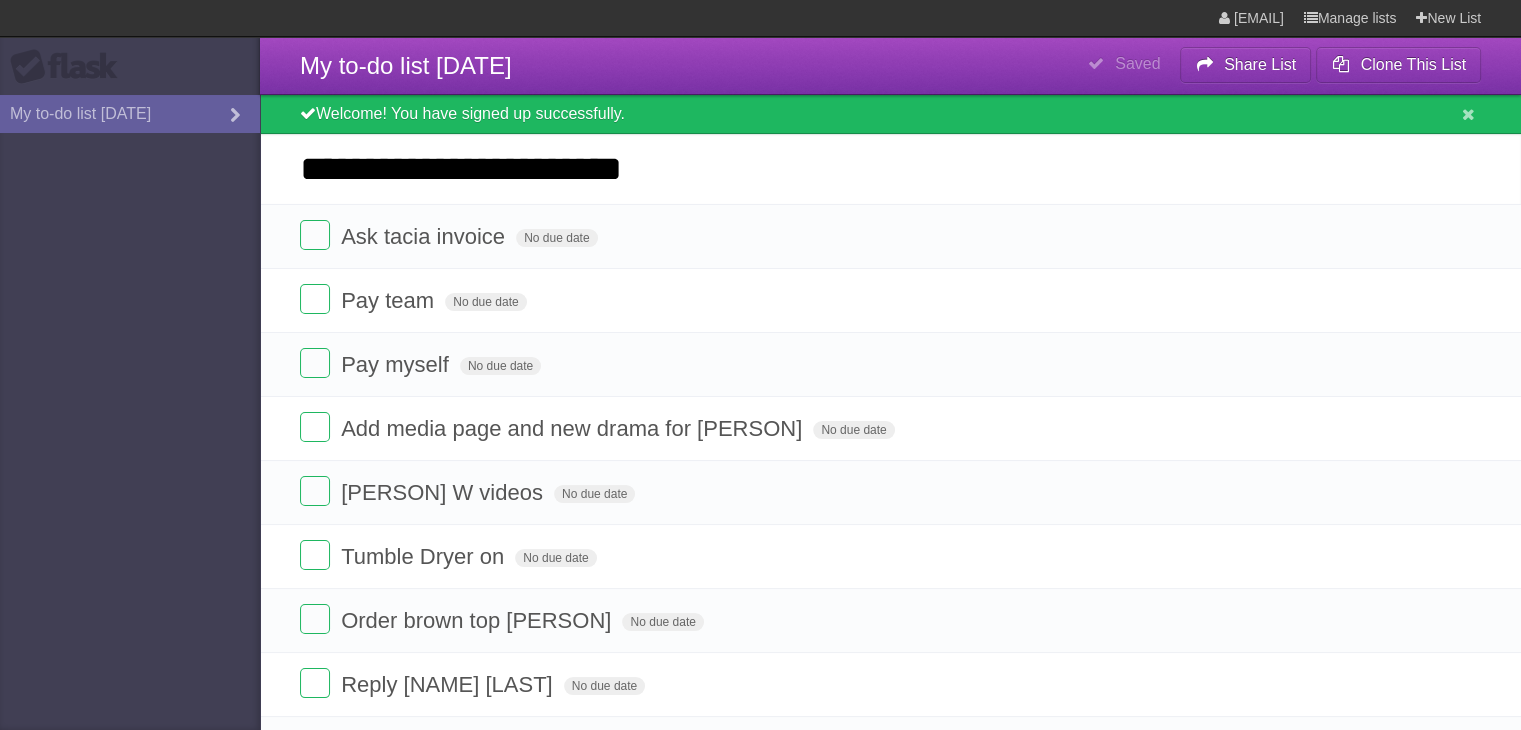 type on "**********" 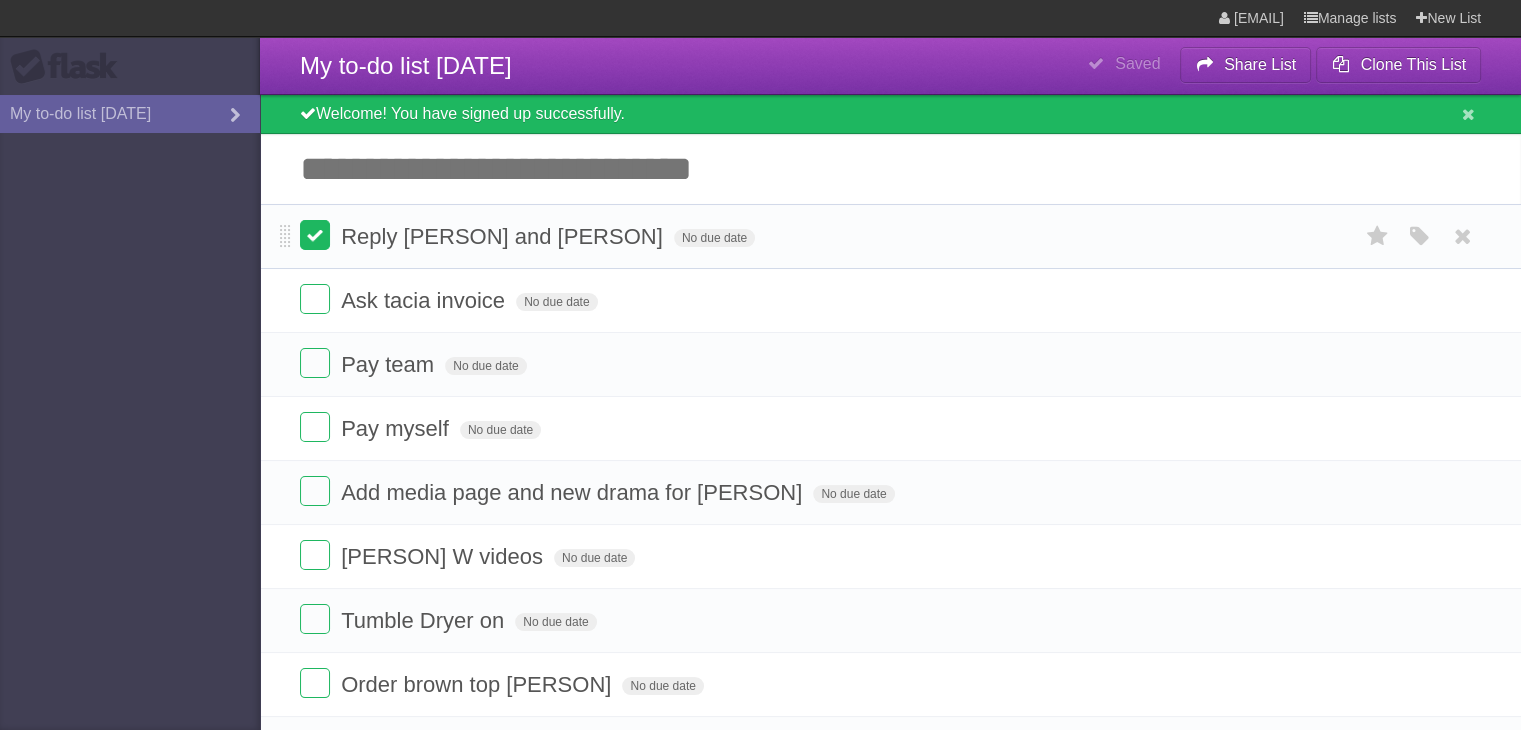 click at bounding box center [315, 235] 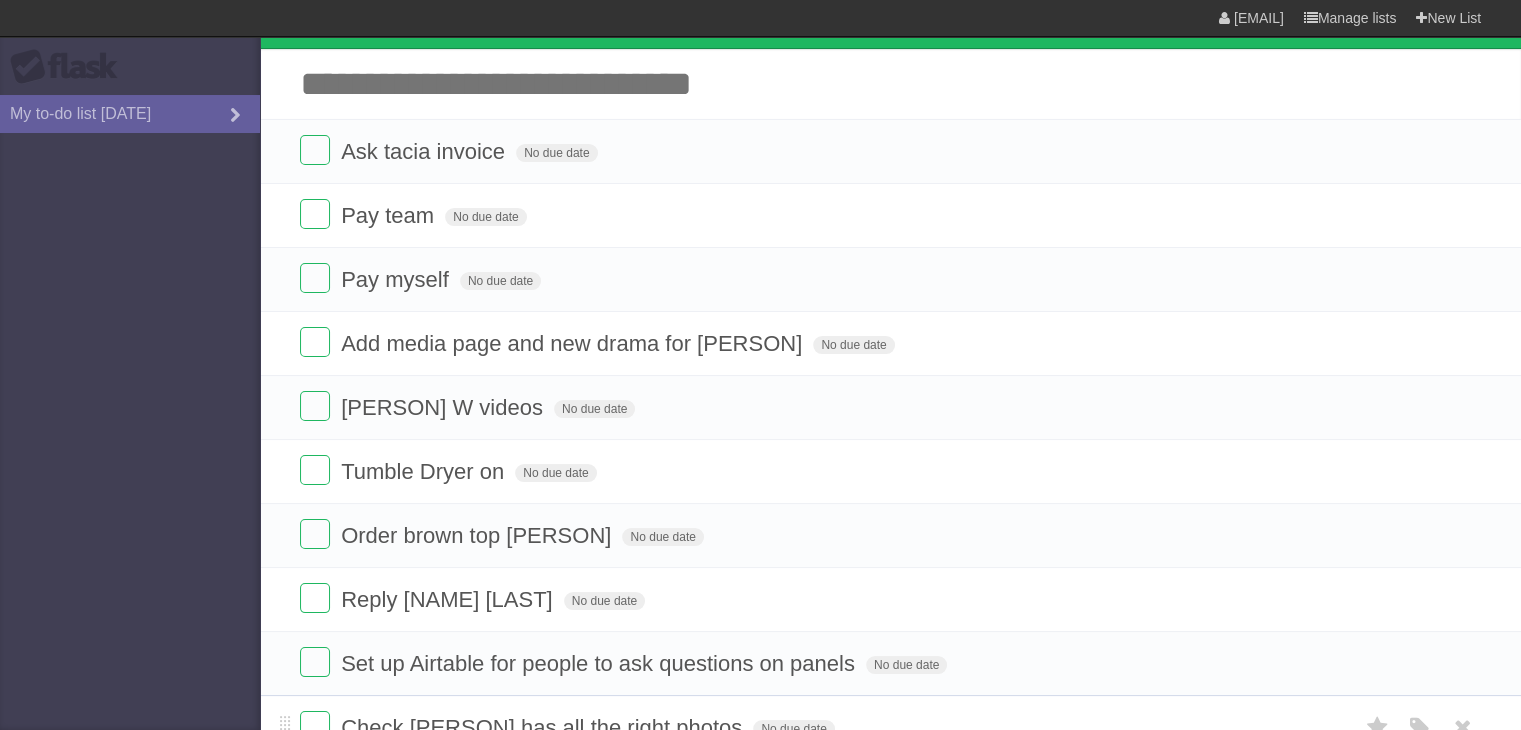 scroll, scrollTop: 300, scrollLeft: 0, axis: vertical 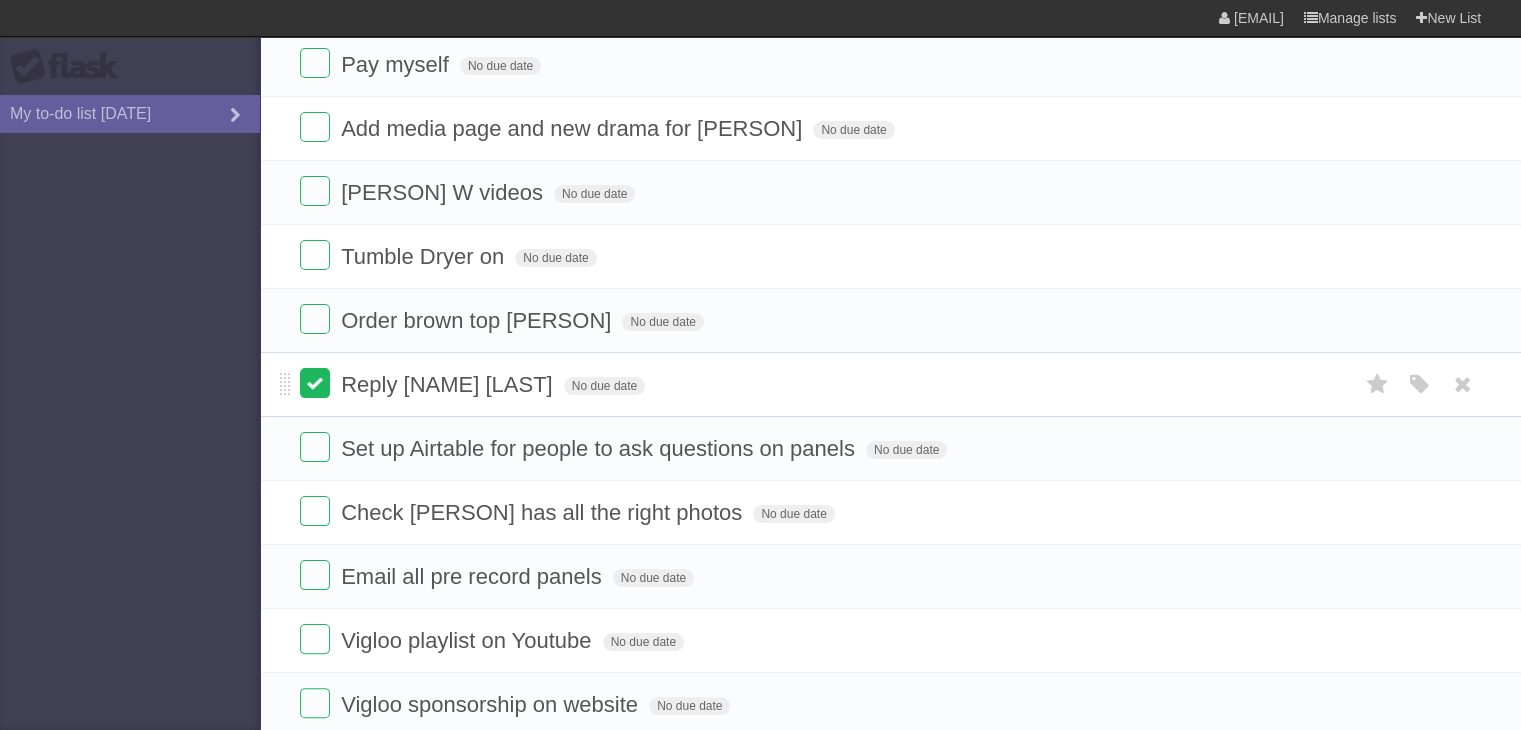 drag, startPoint x: 319, startPoint y: 381, endPoint x: 937, endPoint y: 241, distance: 633.65924 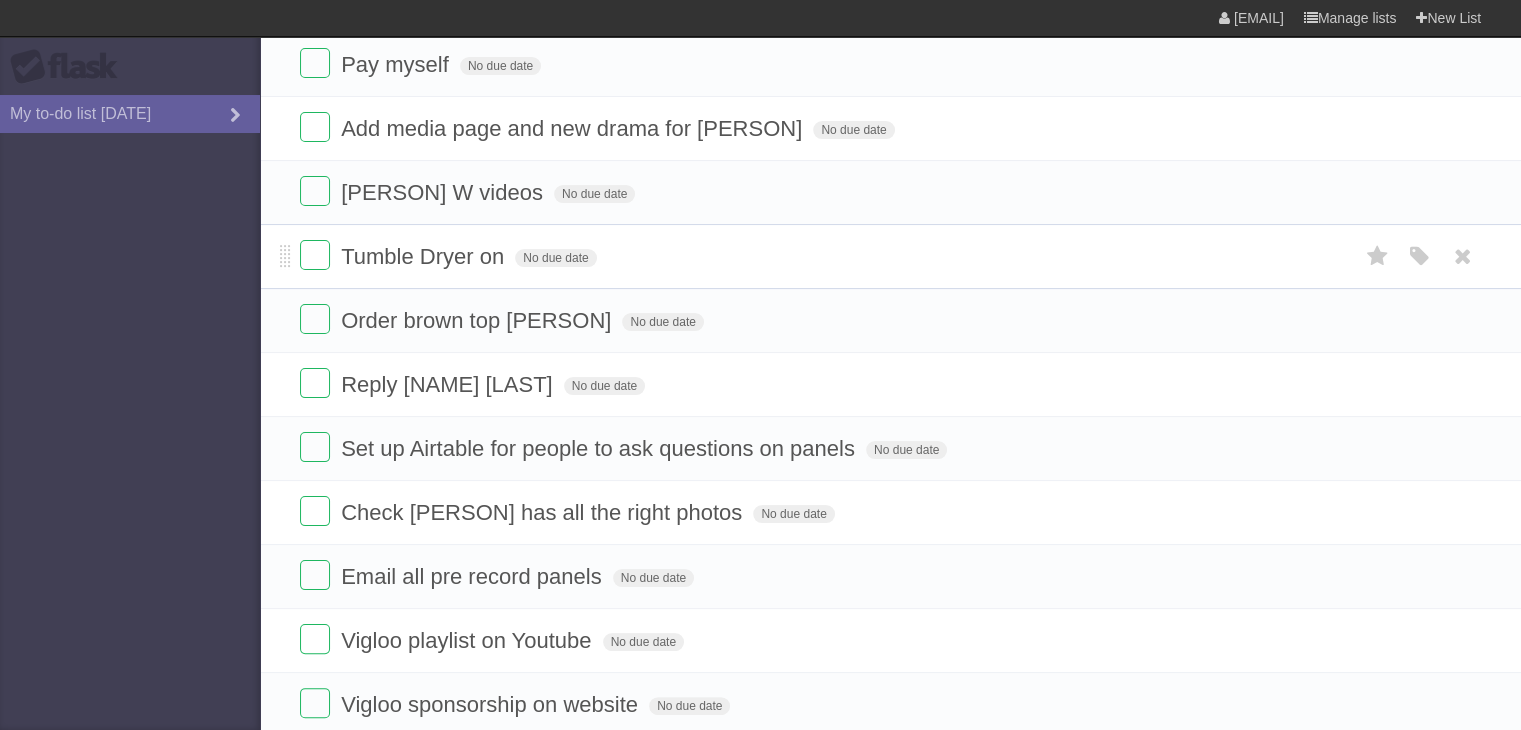 click at bounding box center (315, 383) 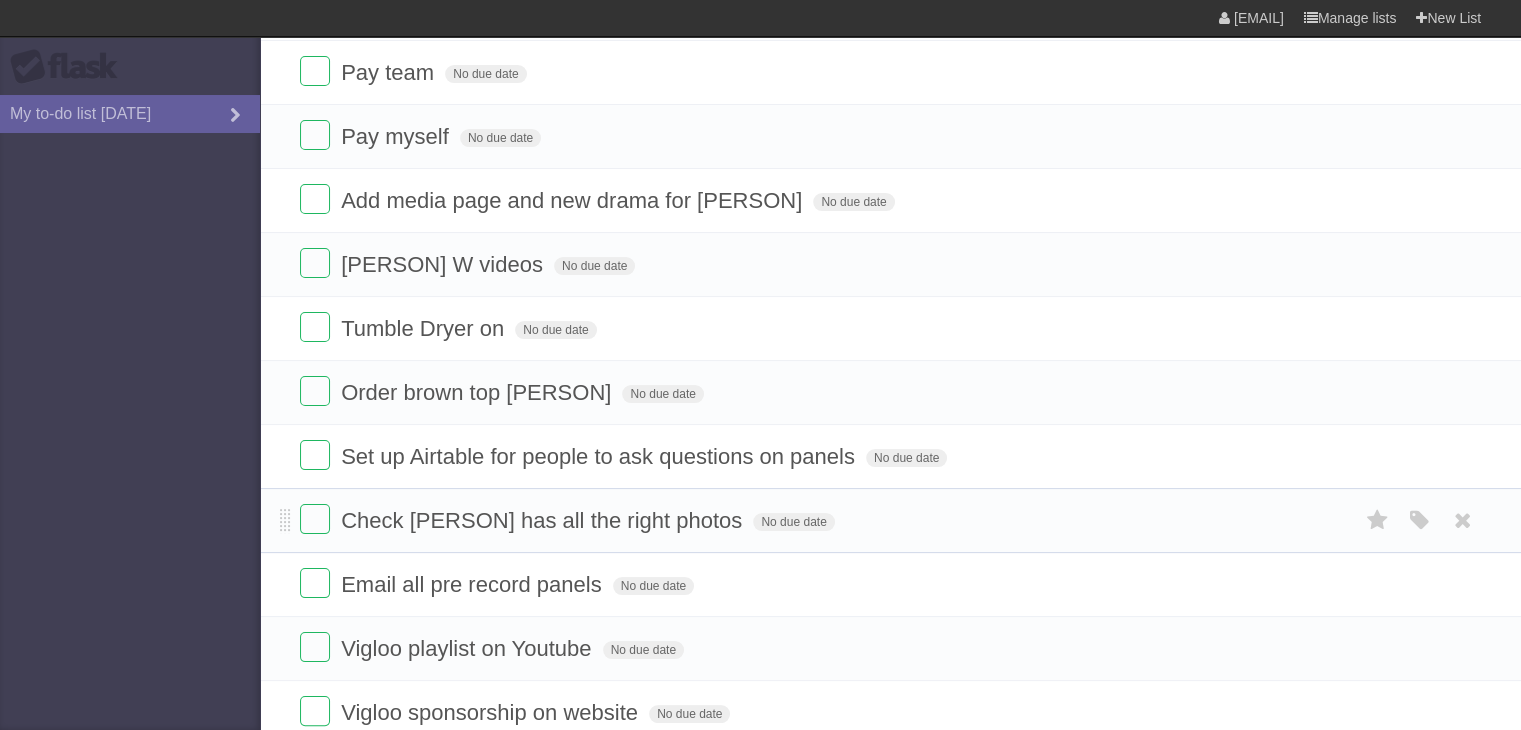 scroll, scrollTop: 0, scrollLeft: 0, axis: both 